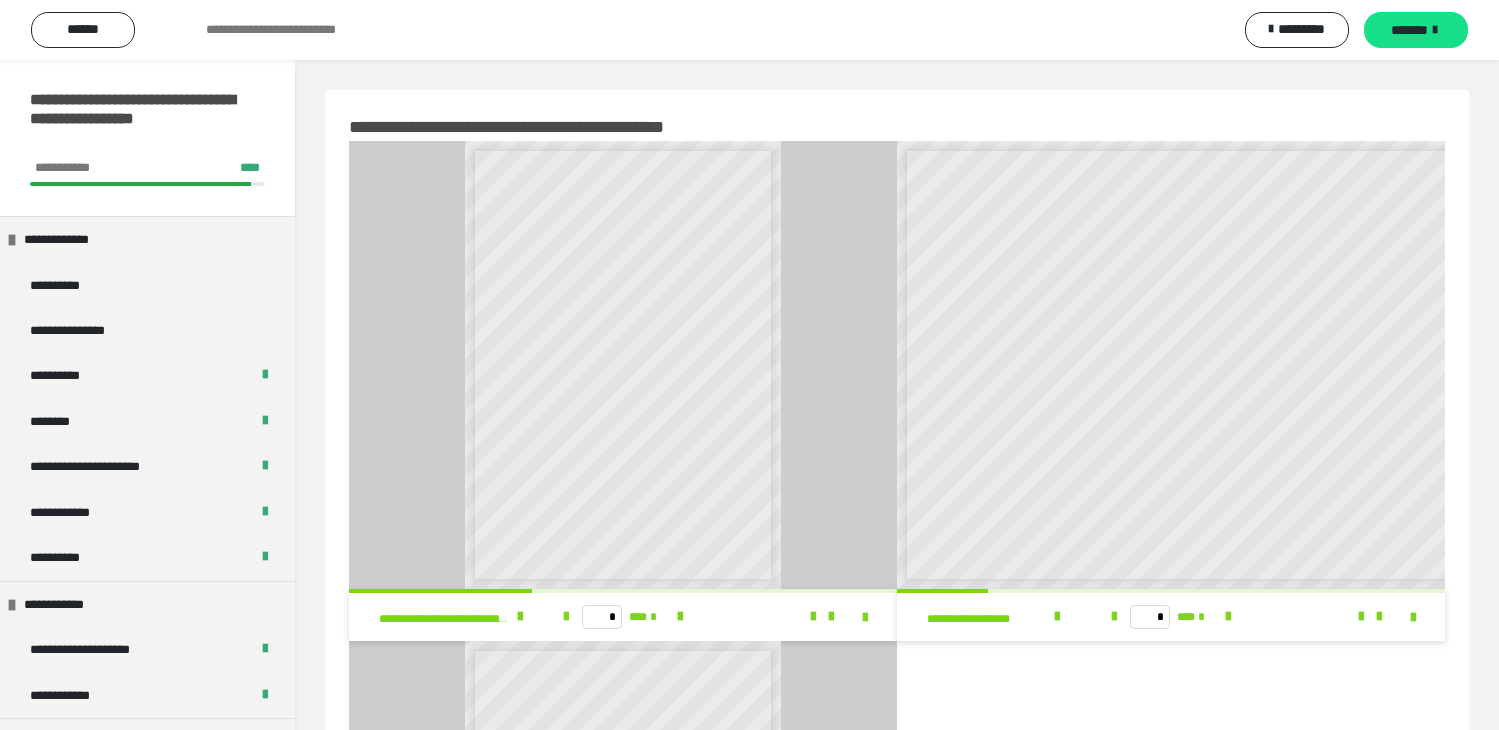 scroll, scrollTop: 464, scrollLeft: 0, axis: vertical 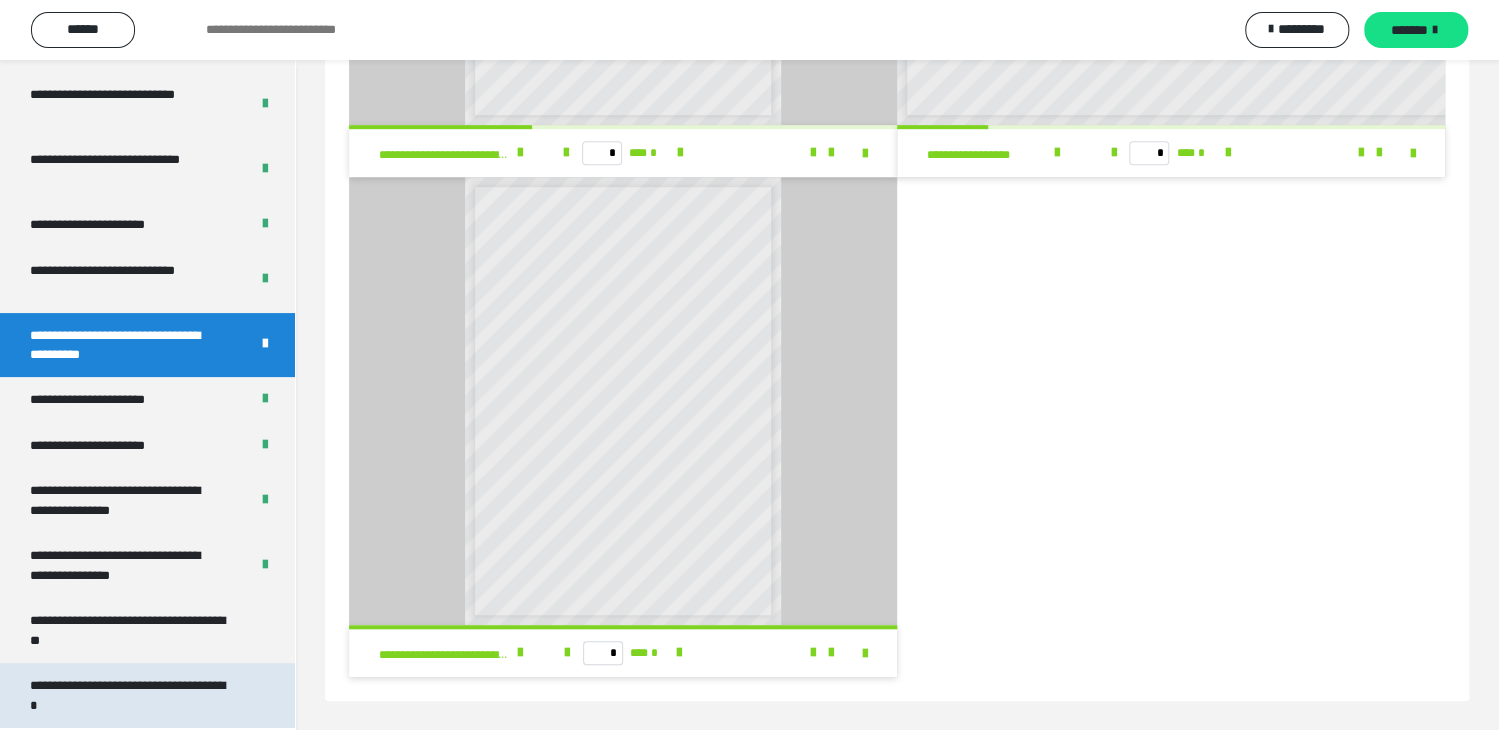 click on "**********" at bounding box center (132, 695) 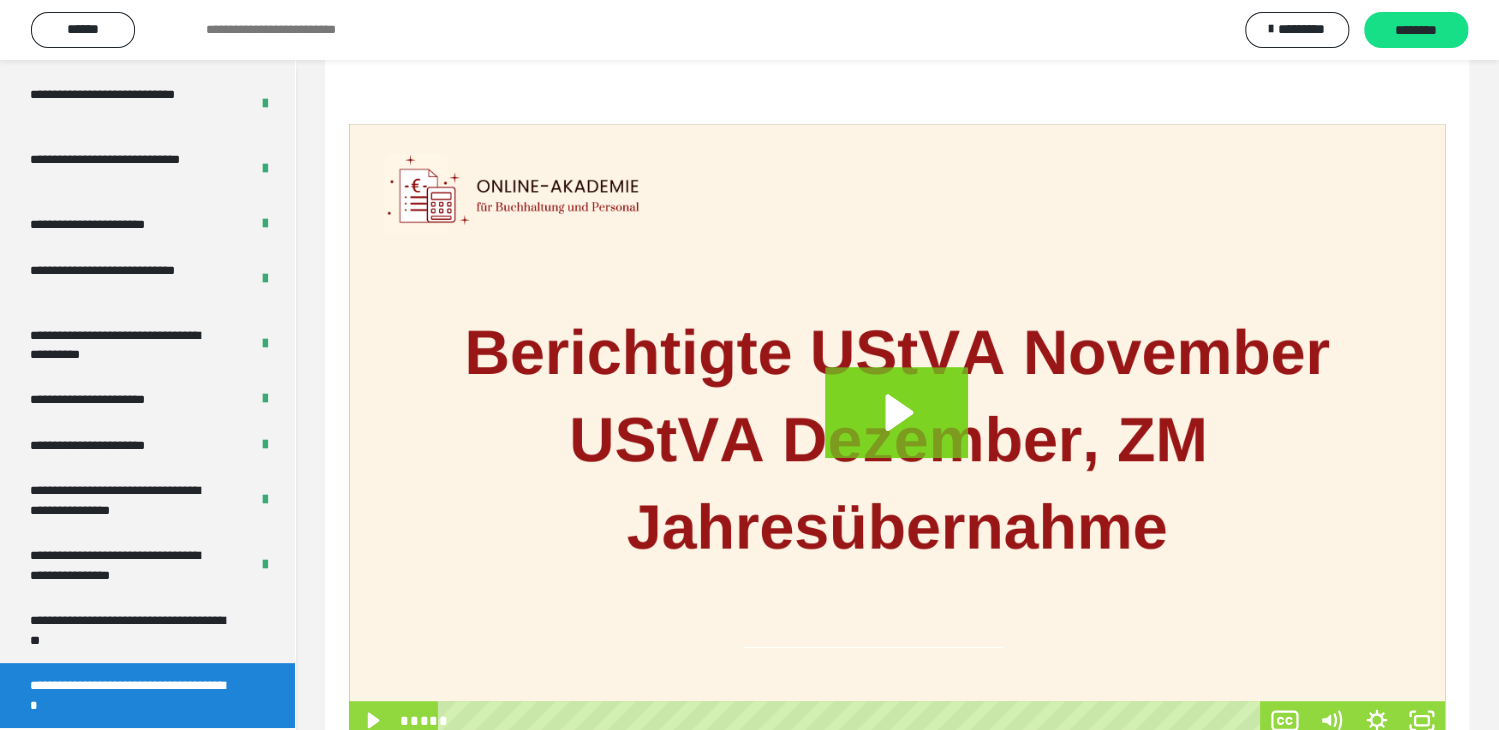 scroll, scrollTop: 296, scrollLeft: 0, axis: vertical 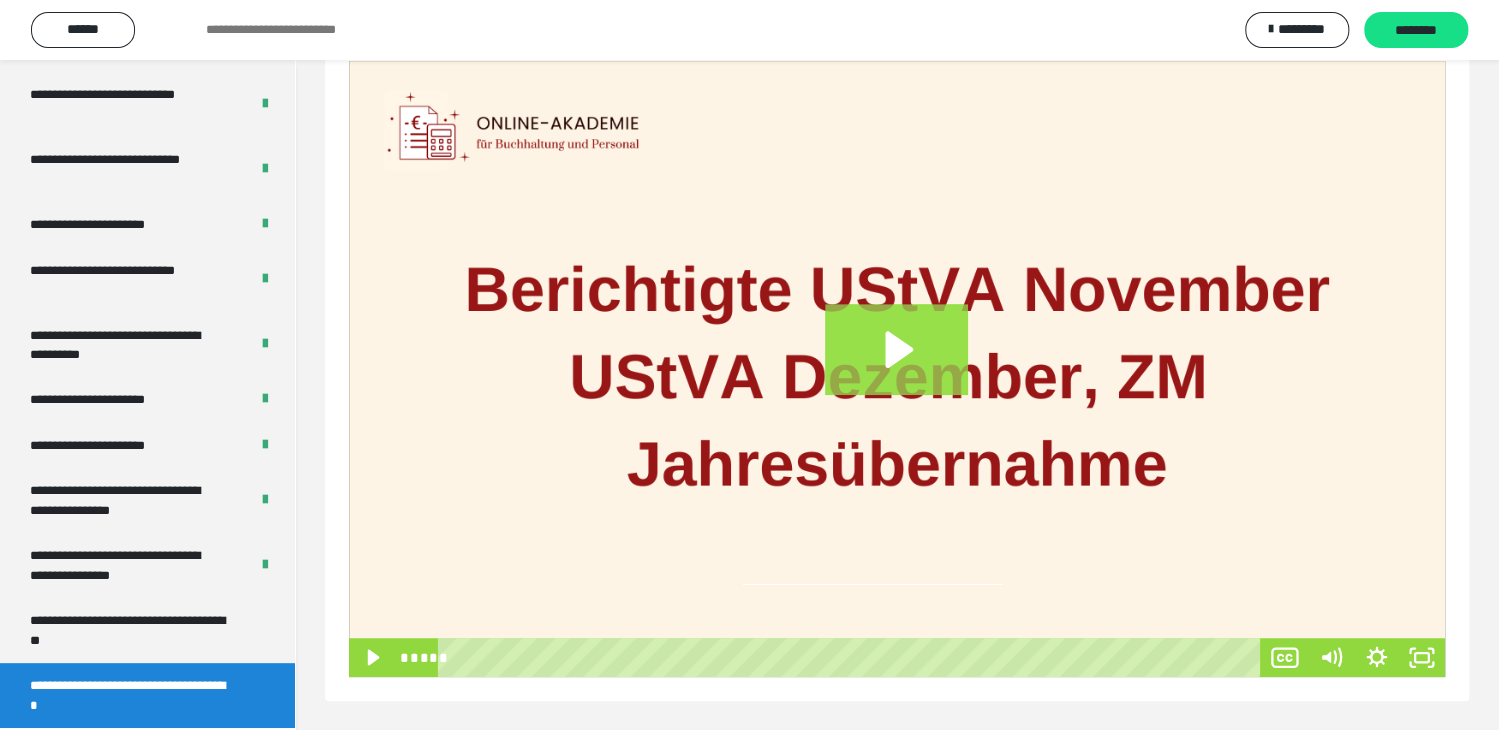 click 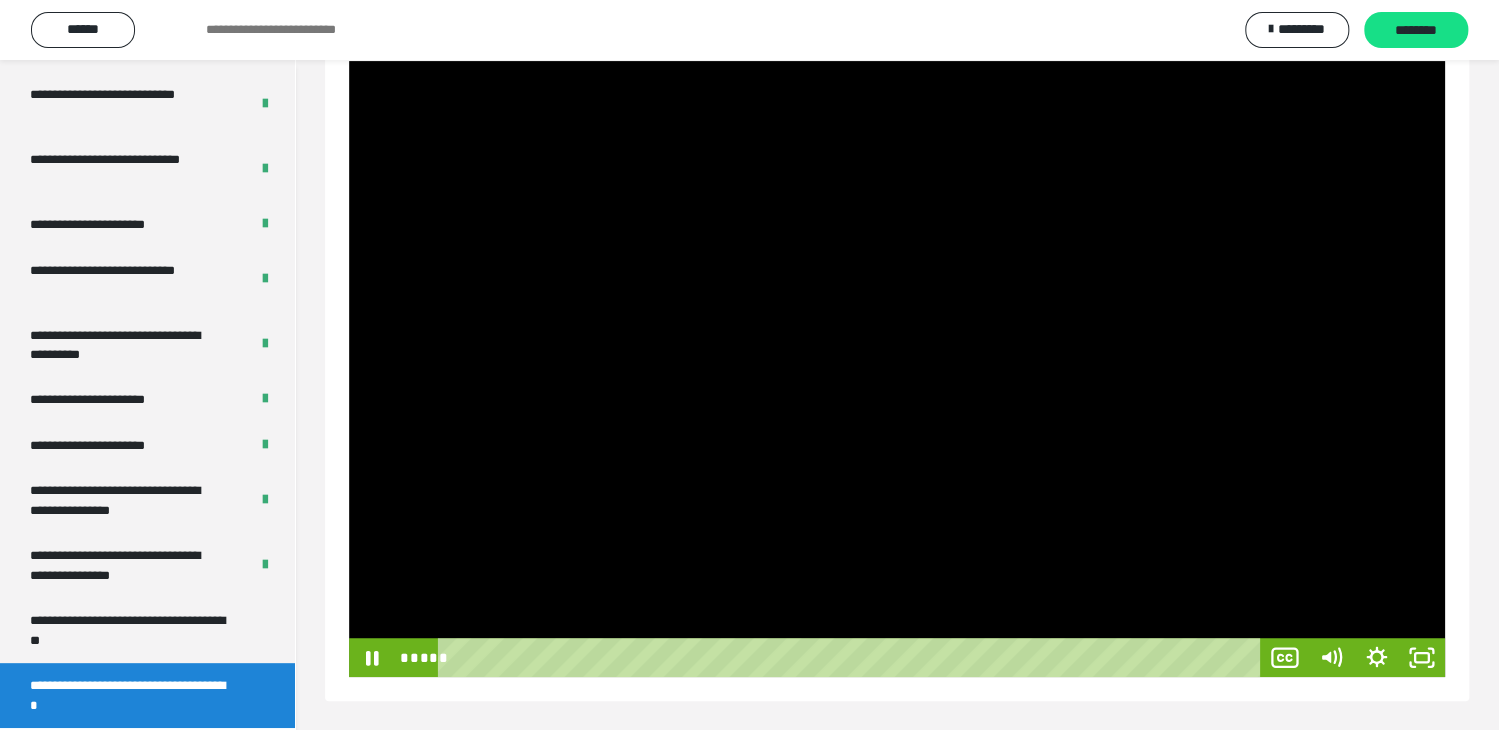 click at bounding box center [897, 369] 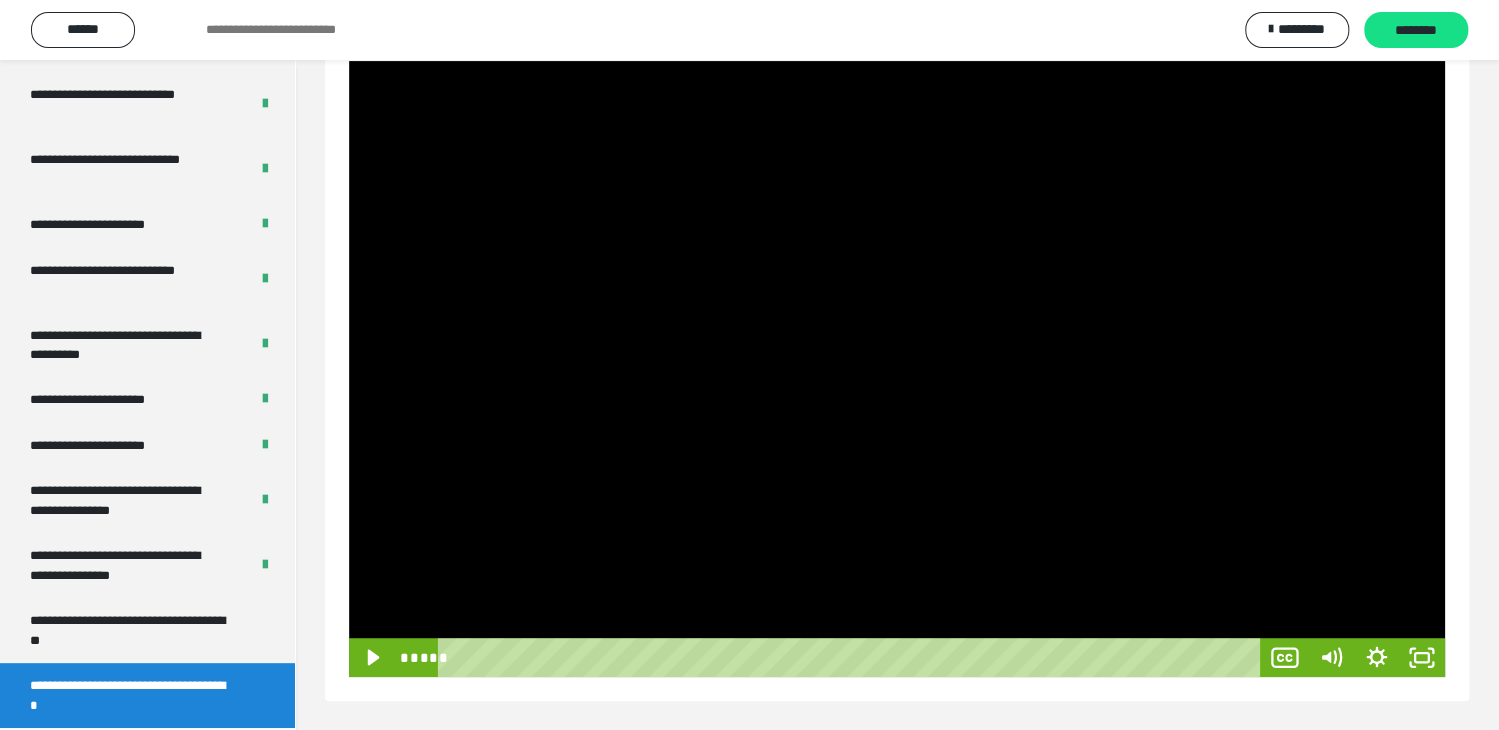 click at bounding box center (897, 369) 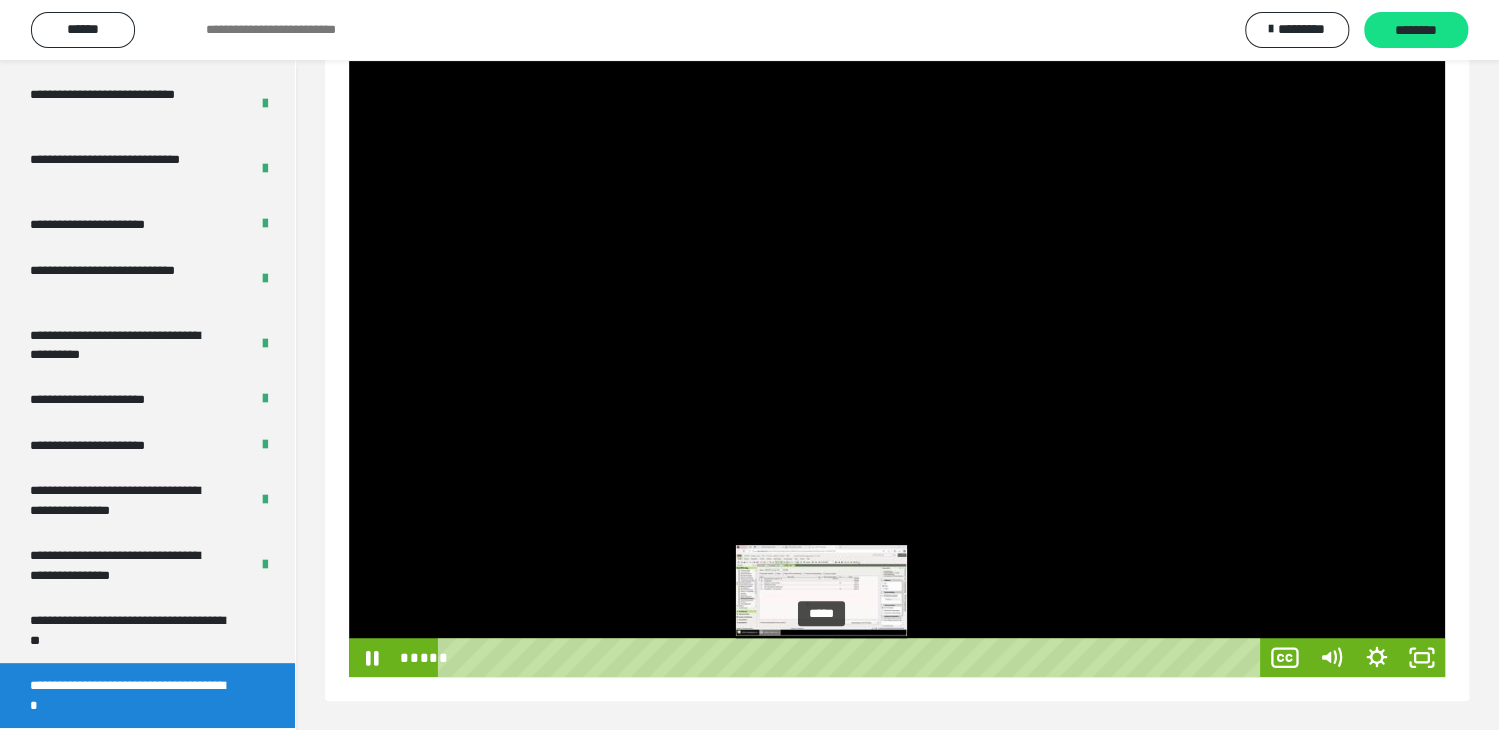 type 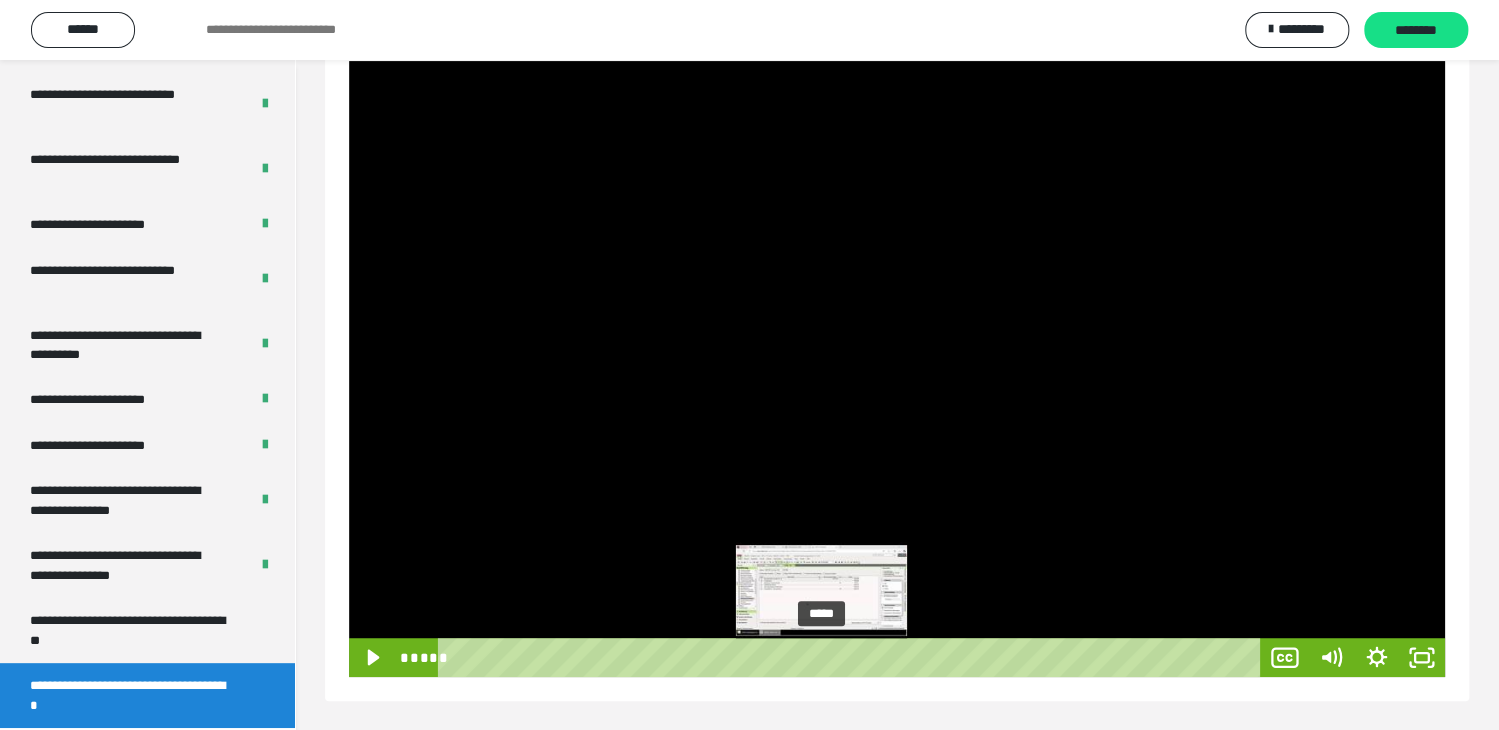 click at bounding box center [349, 61] 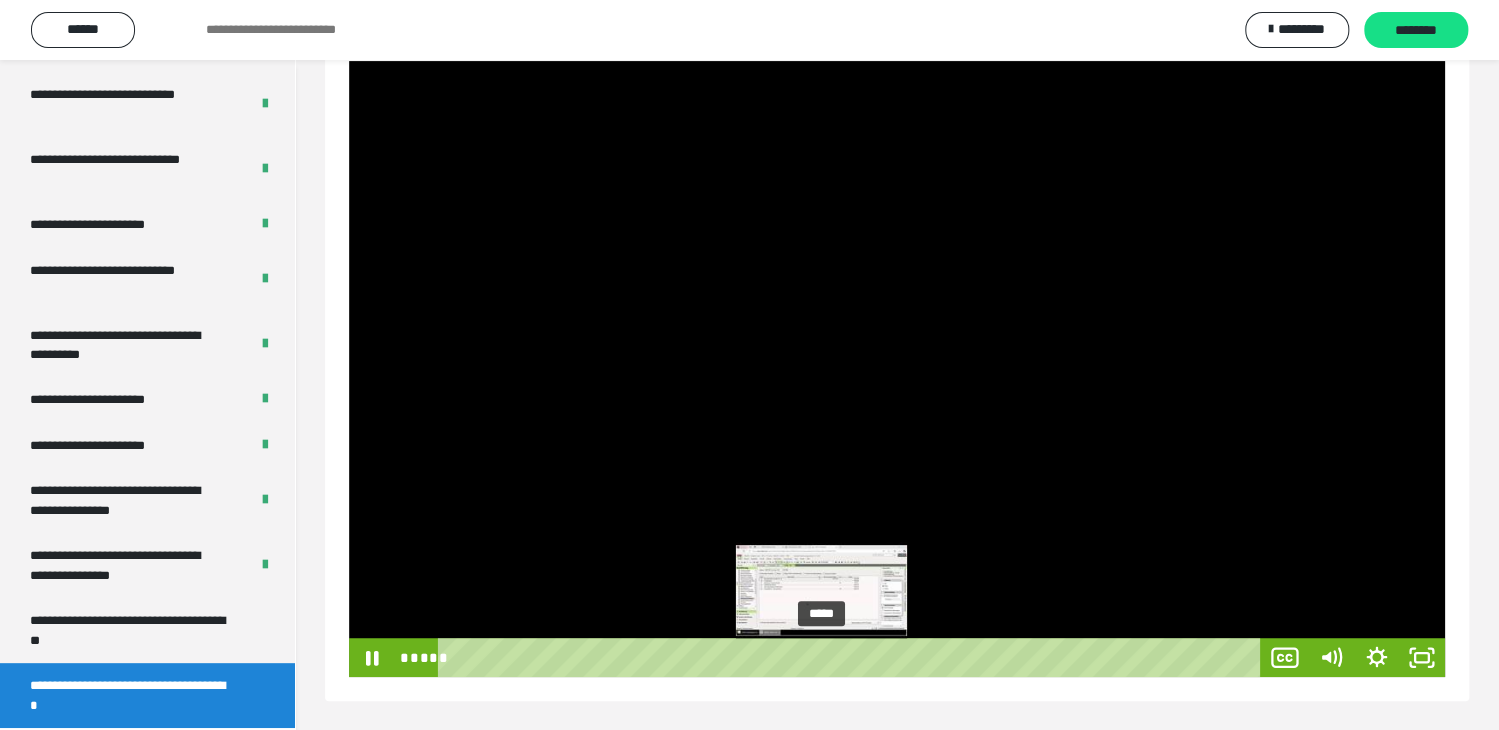 click on "*****" at bounding box center [852, 657] 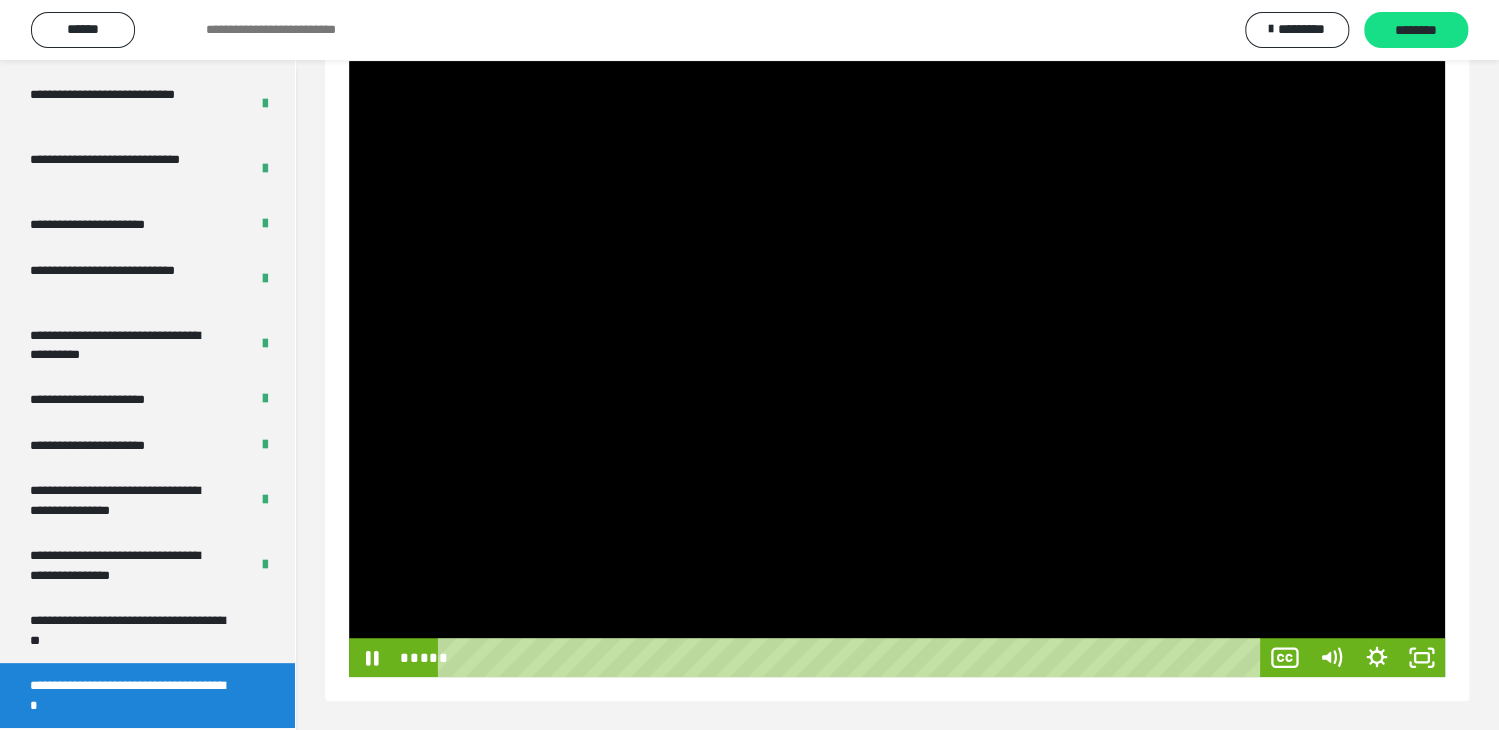 click at bounding box center (897, 369) 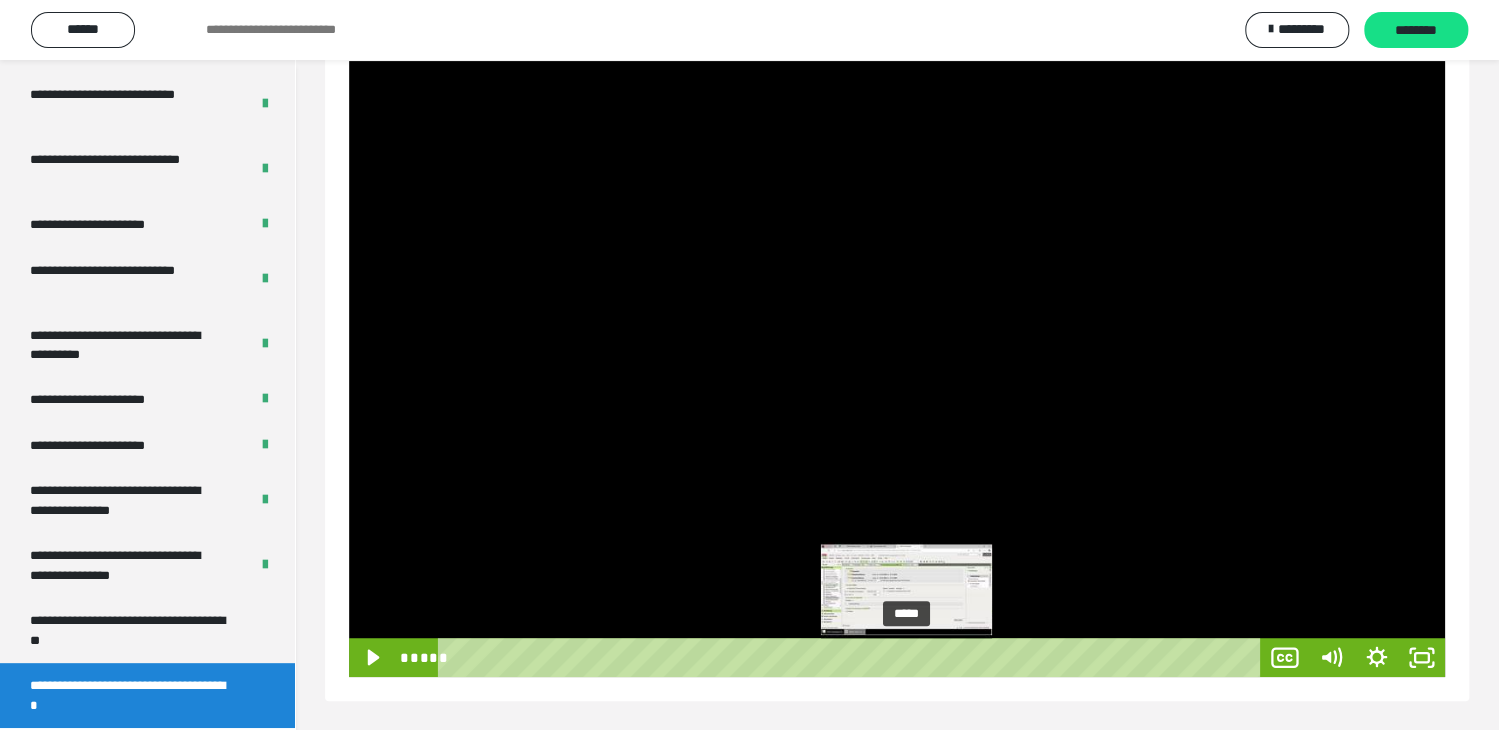 click on "*****" at bounding box center [852, 657] 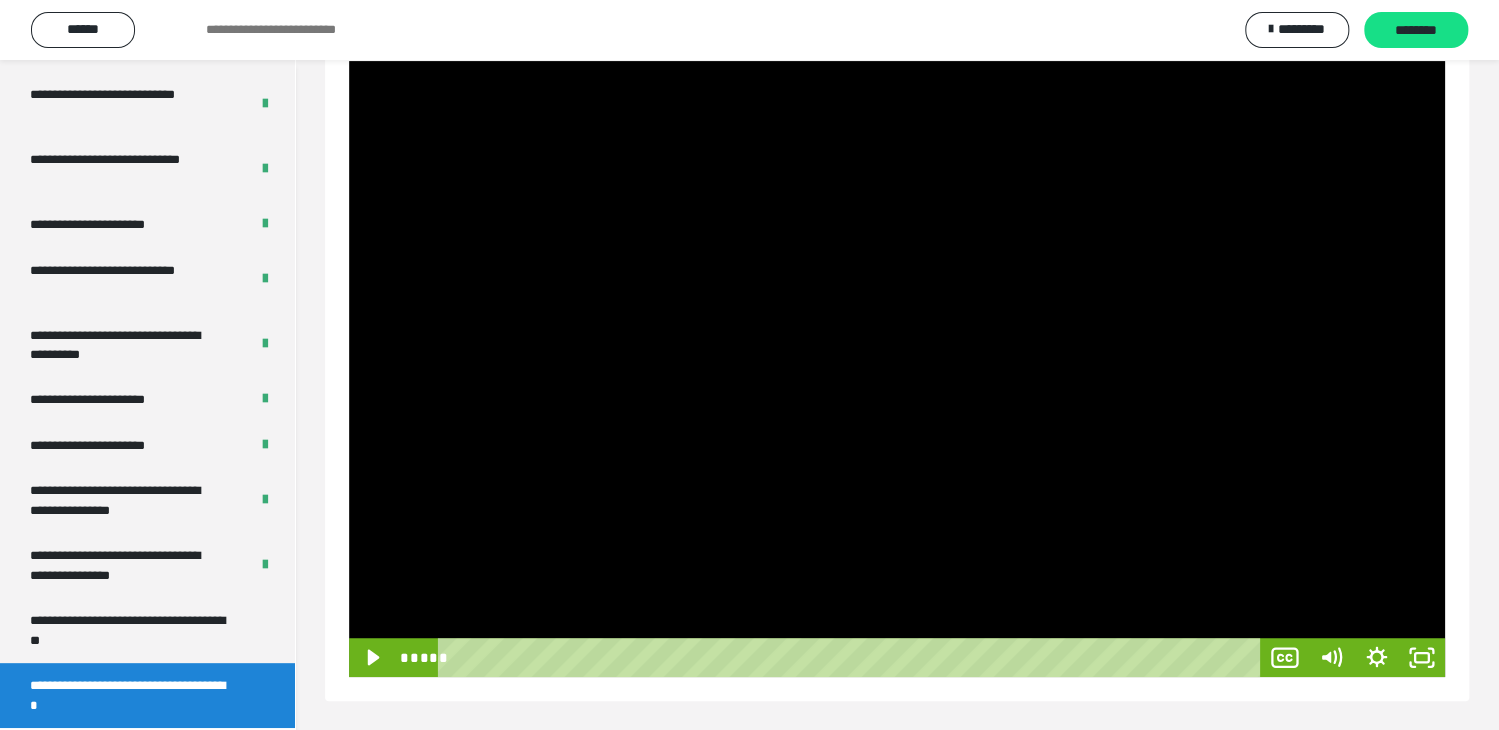 click at bounding box center [897, 369] 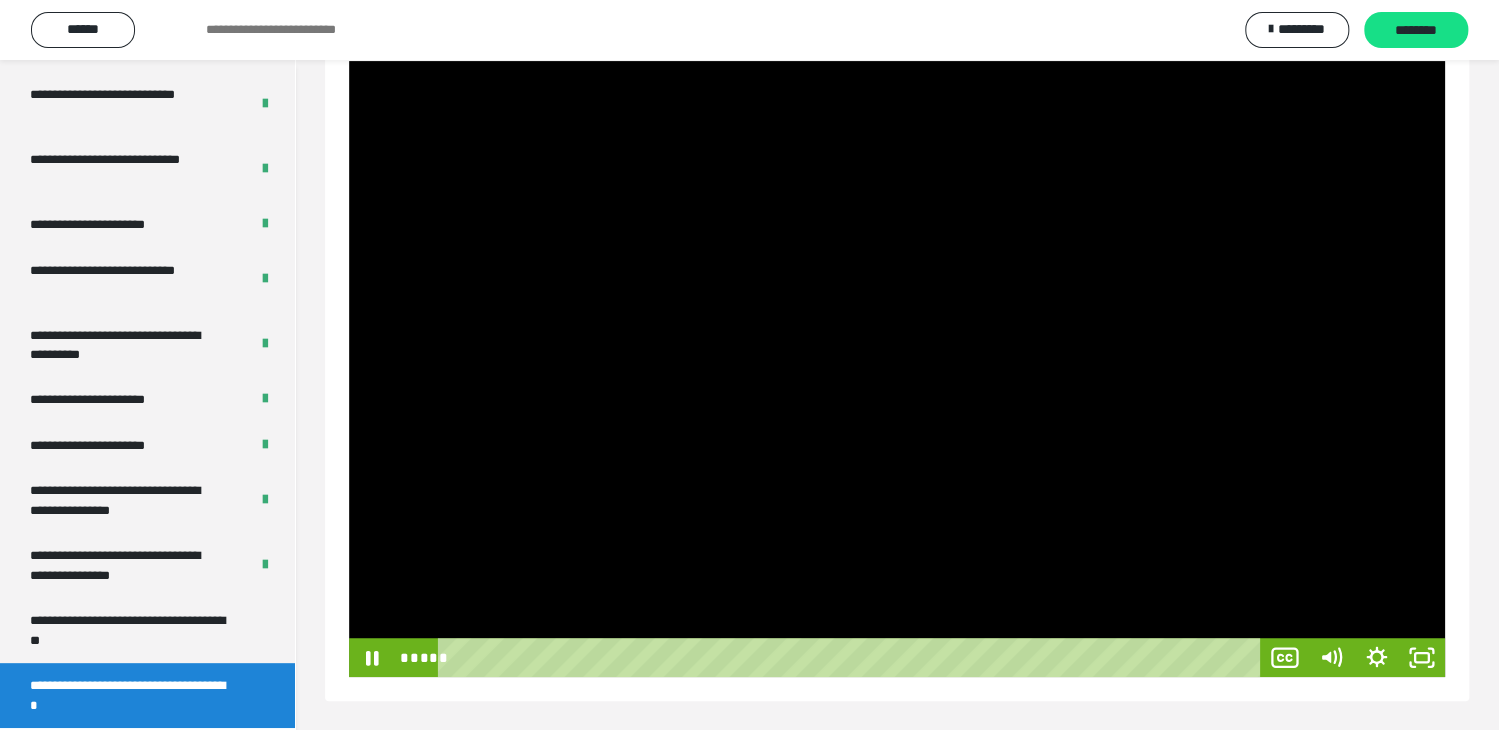 click at bounding box center [897, 369] 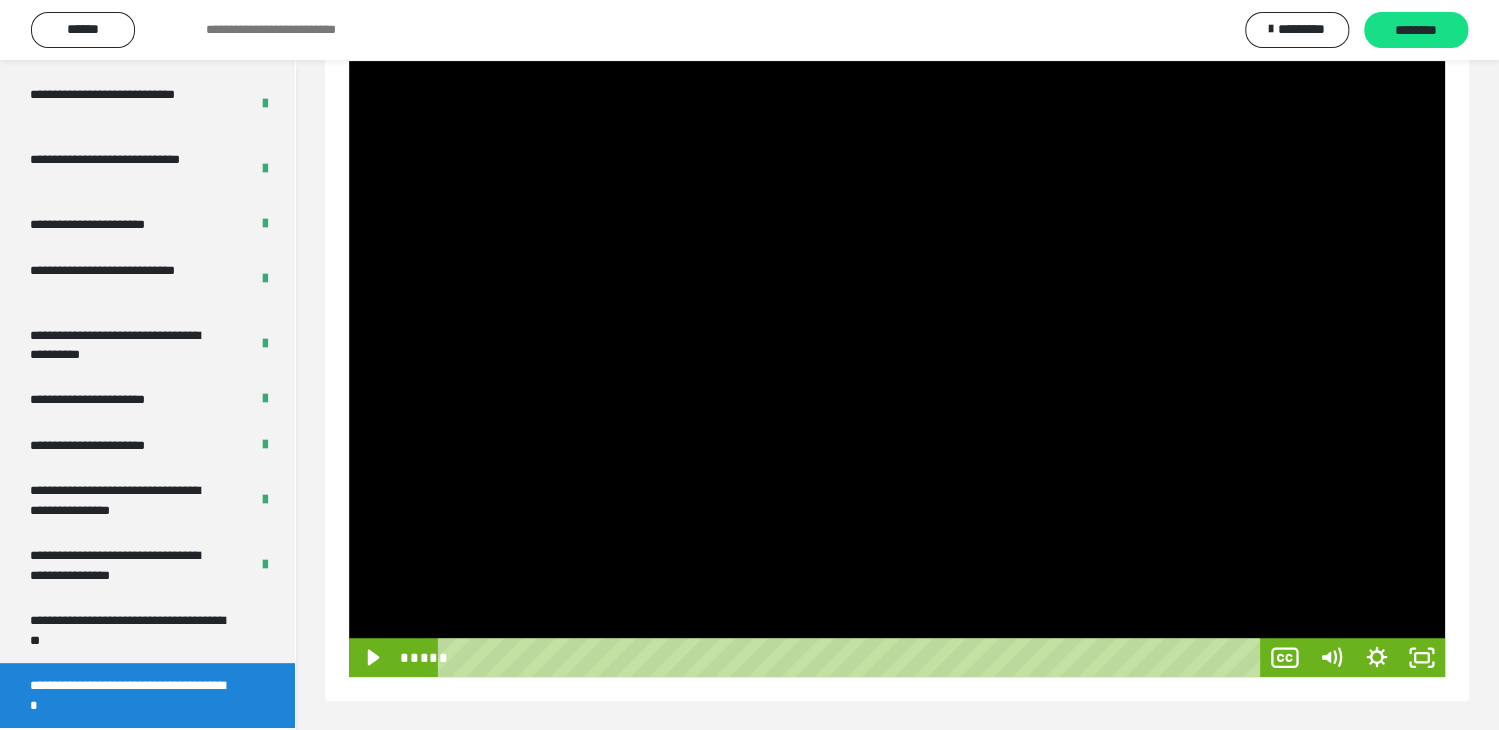 click at bounding box center [897, 369] 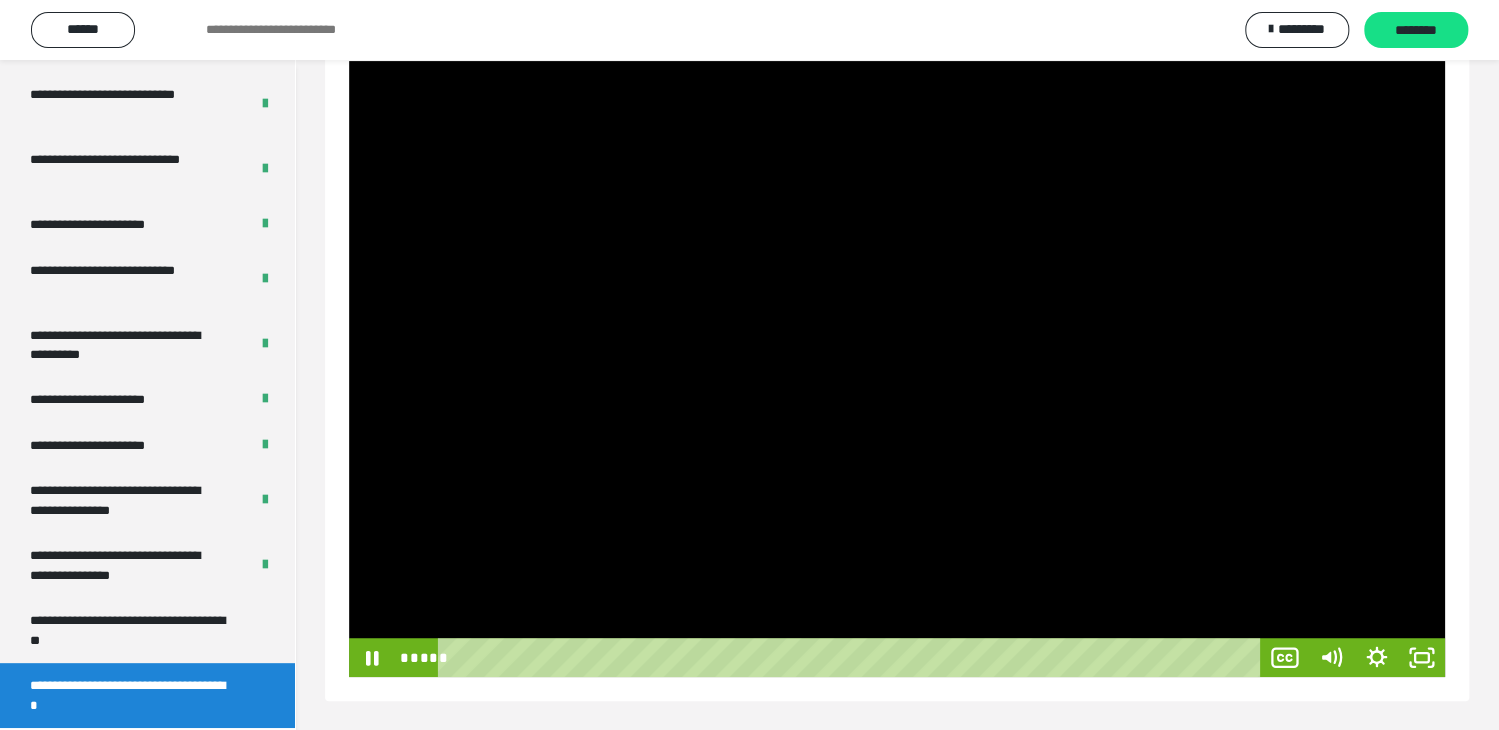 click at bounding box center (897, 369) 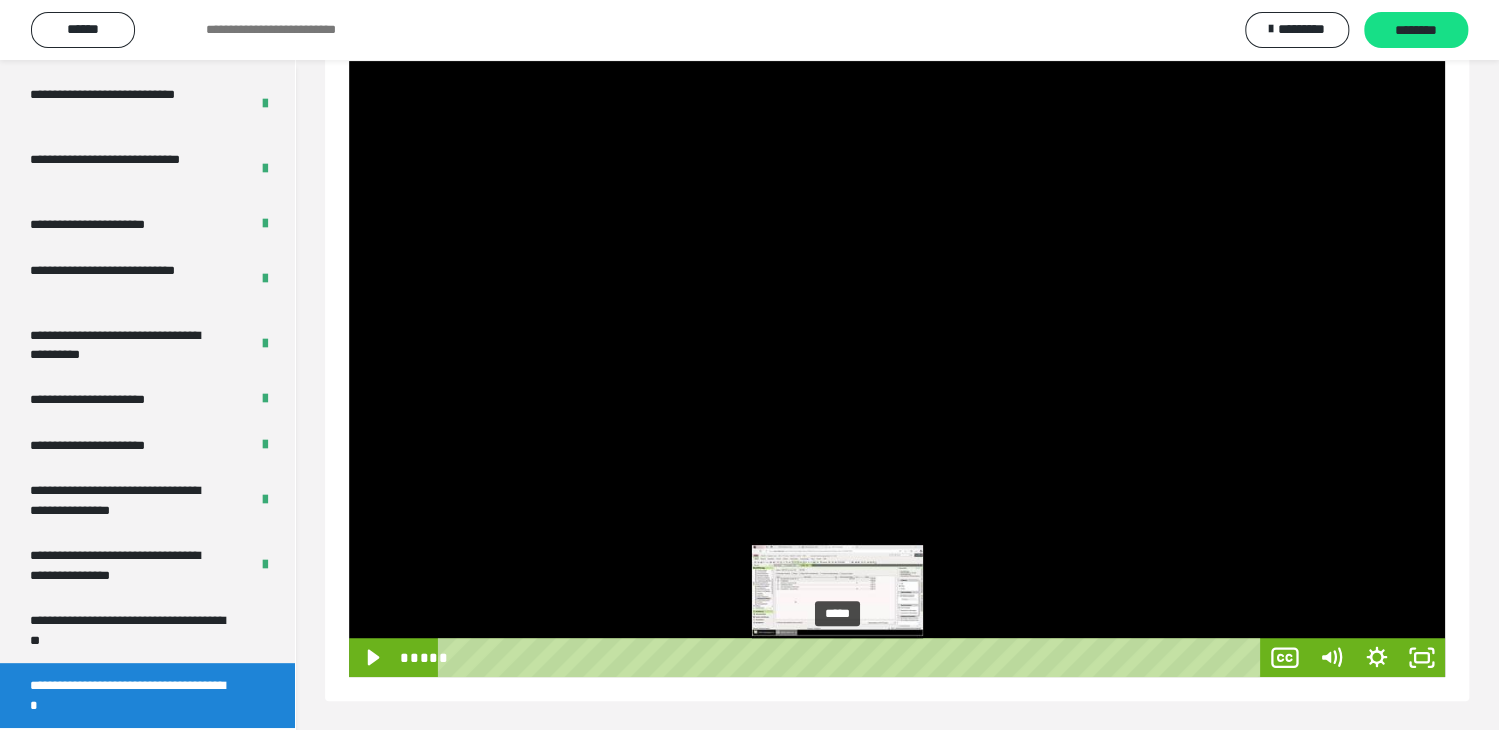 click on "*****" at bounding box center [852, 657] 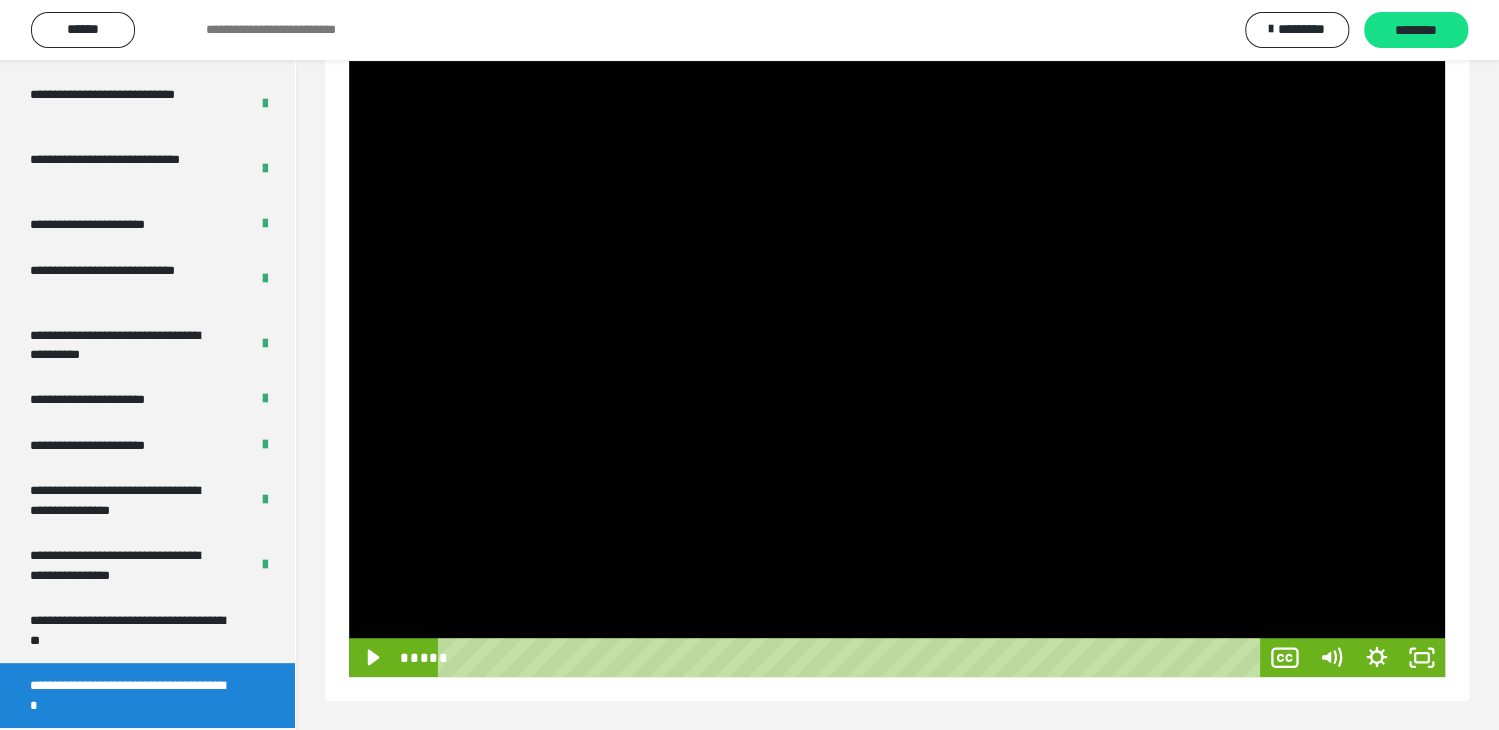 click at bounding box center [897, 369] 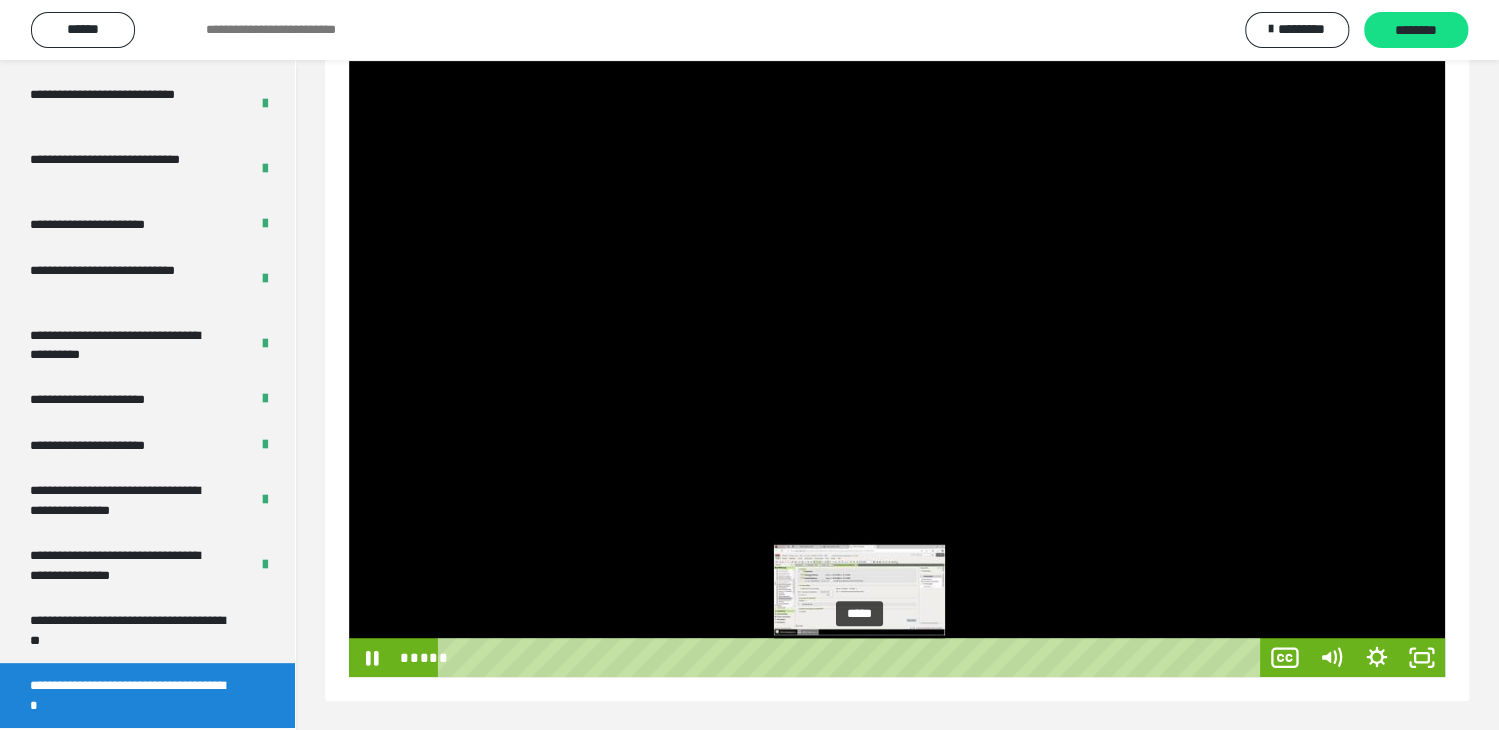 click on "*****" at bounding box center [852, 657] 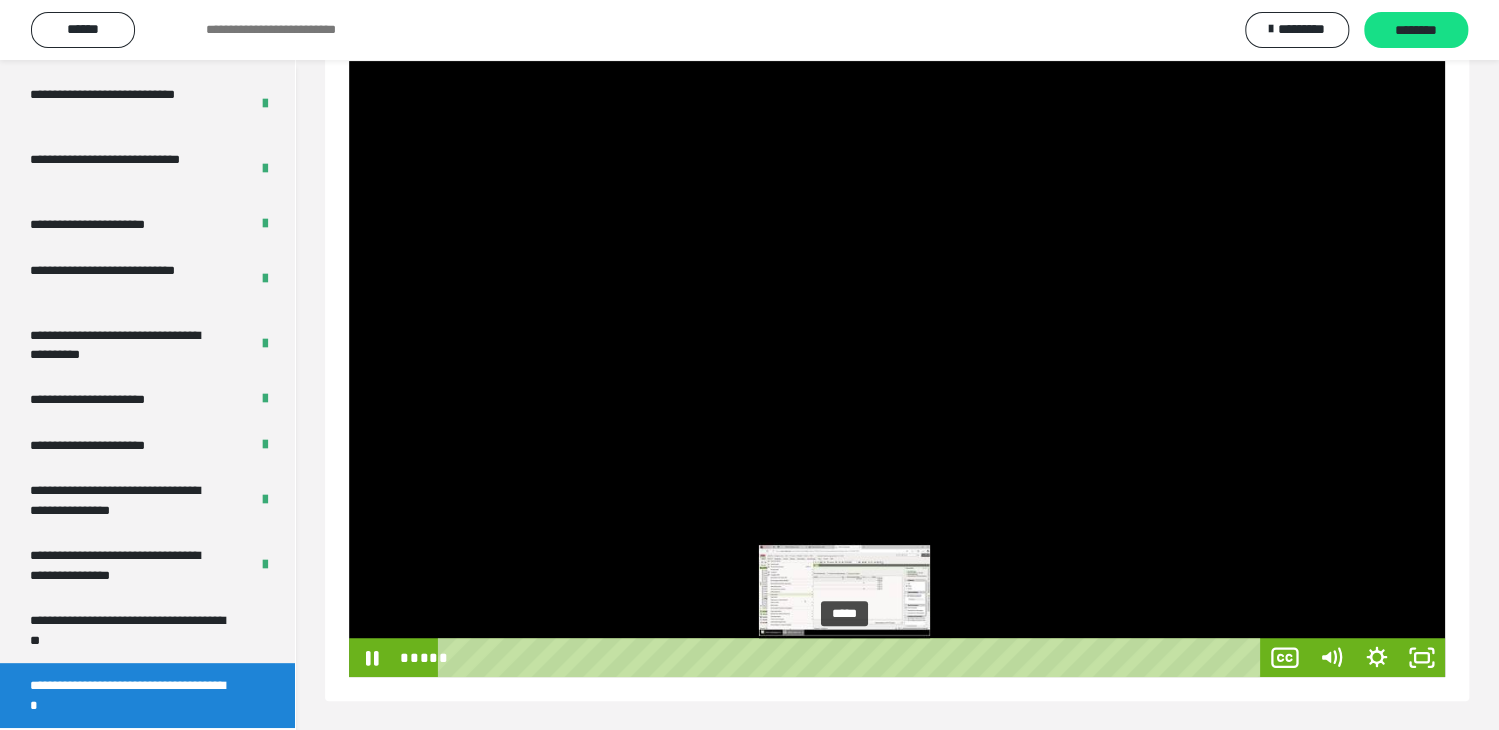 click on "*****" at bounding box center (852, 657) 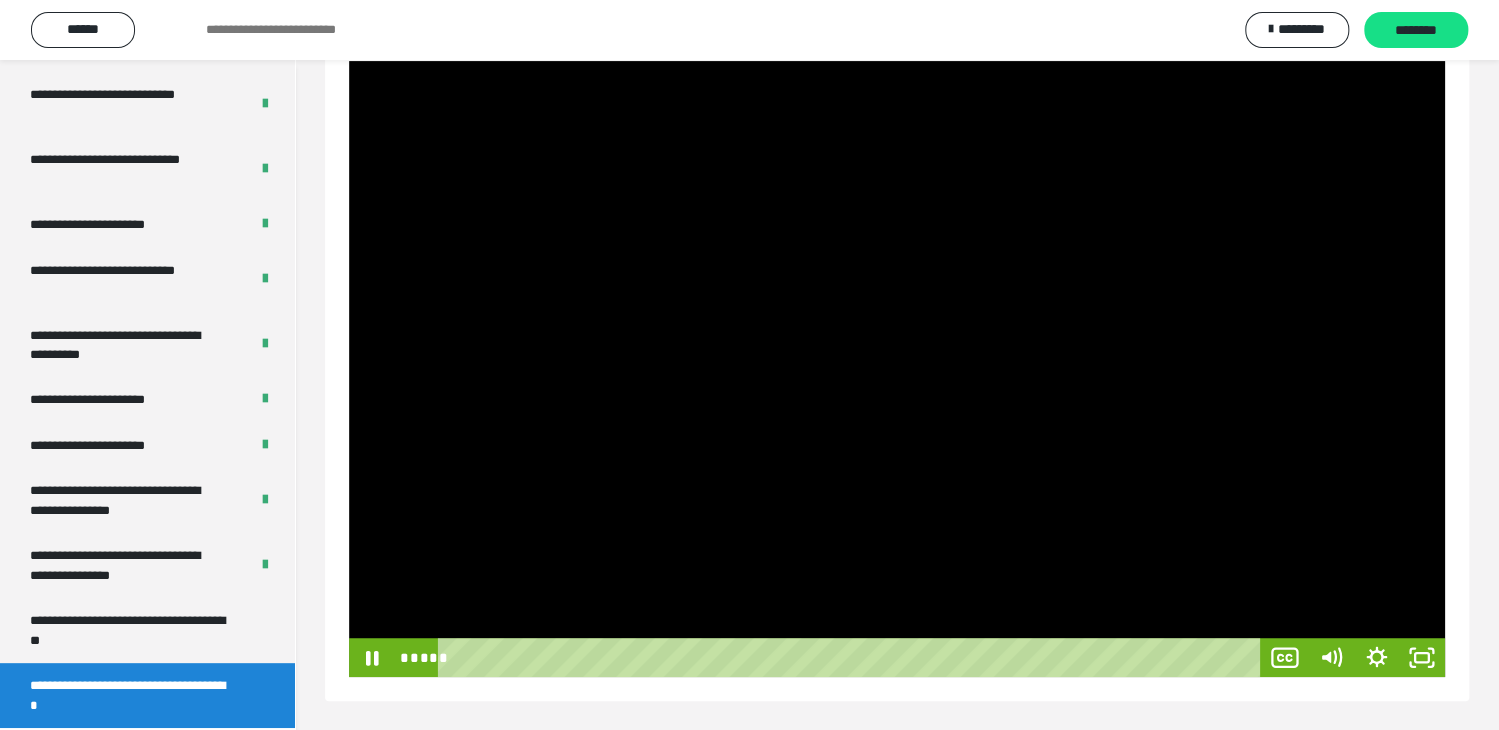 click at bounding box center [897, 369] 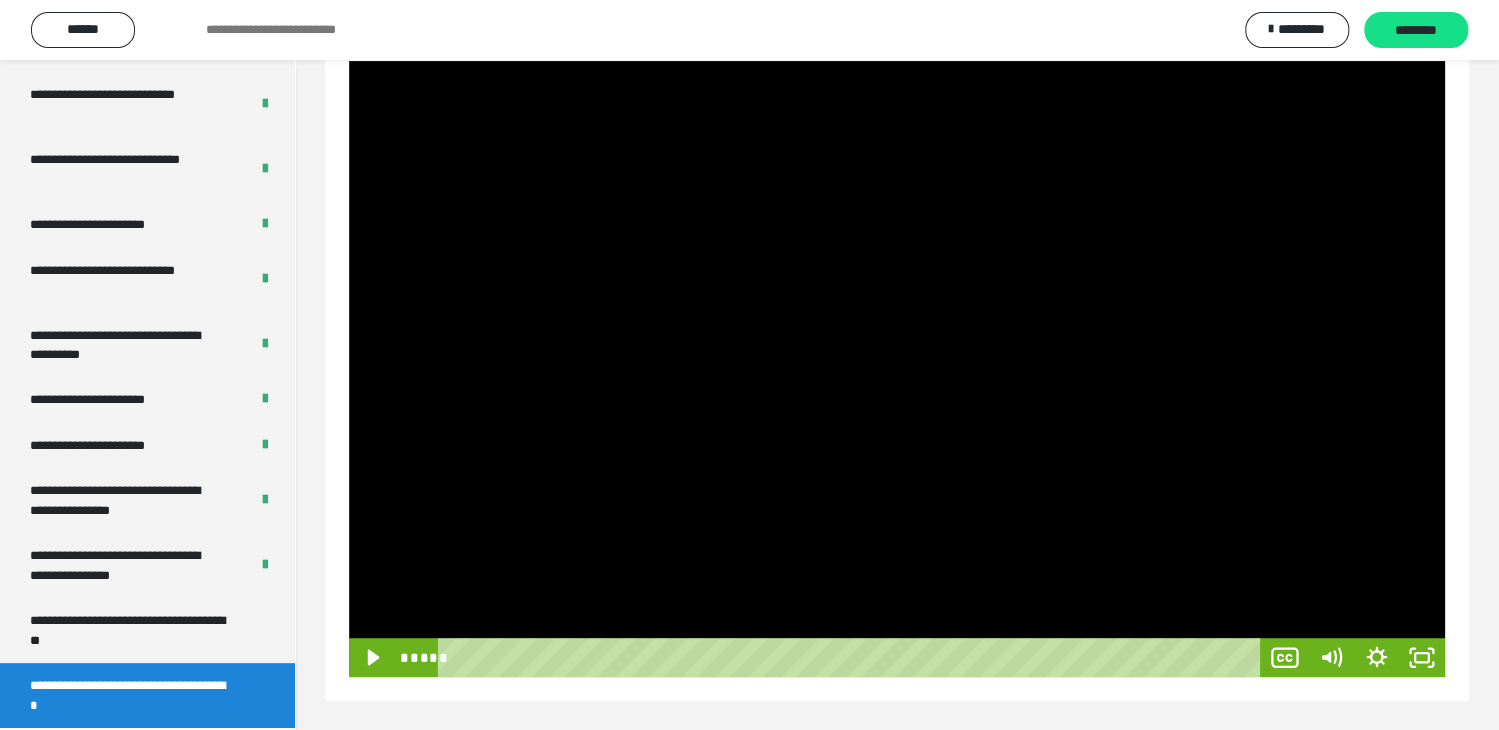click at bounding box center (897, 369) 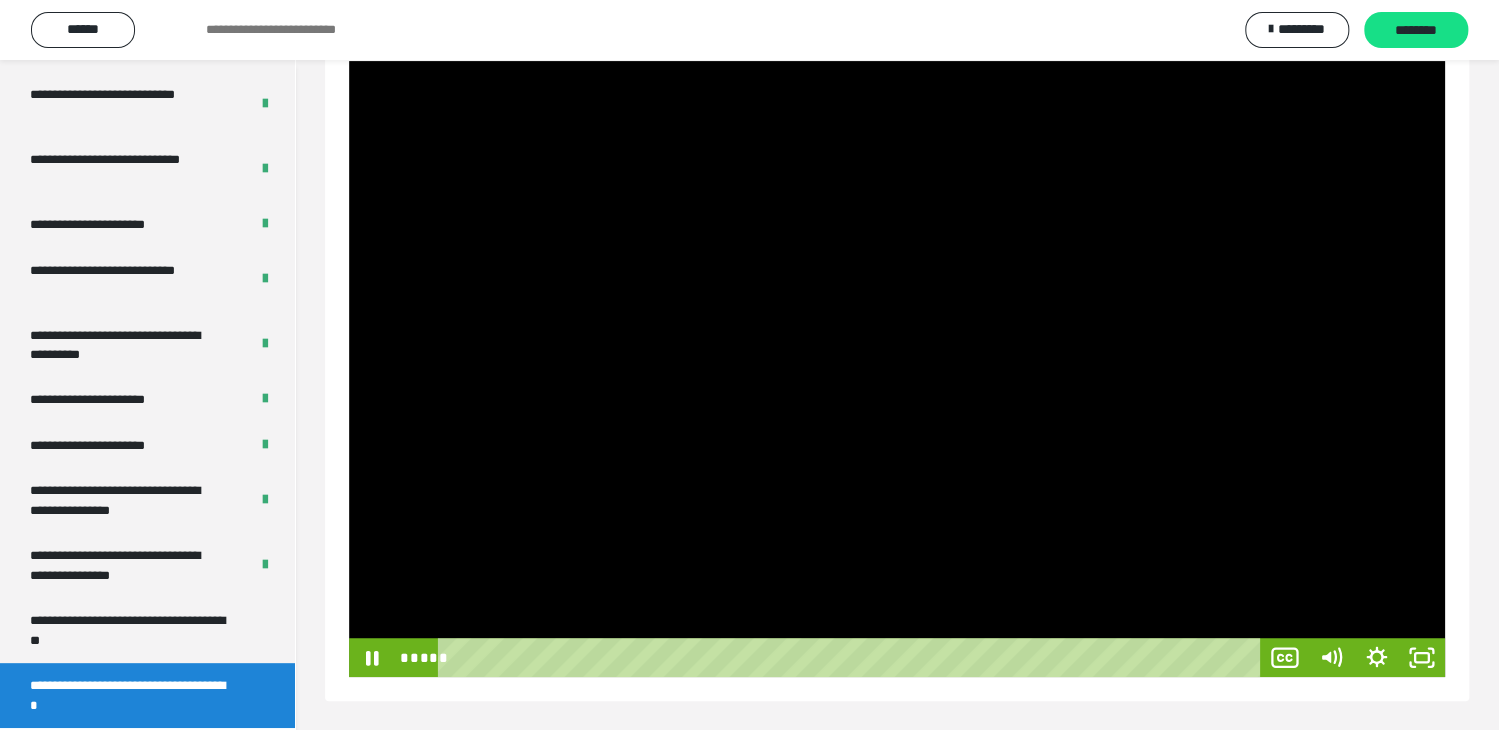 click at bounding box center (897, 369) 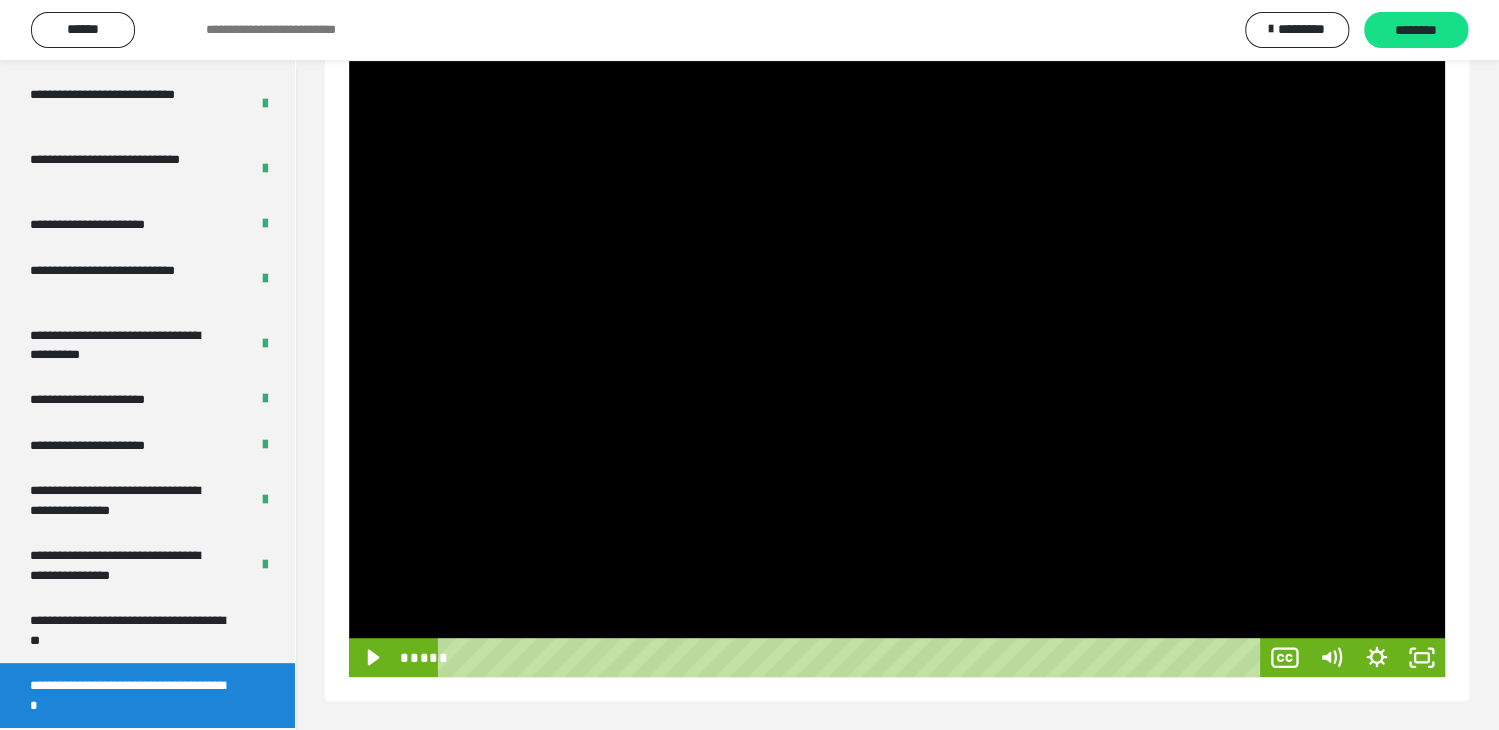 click at bounding box center (897, 369) 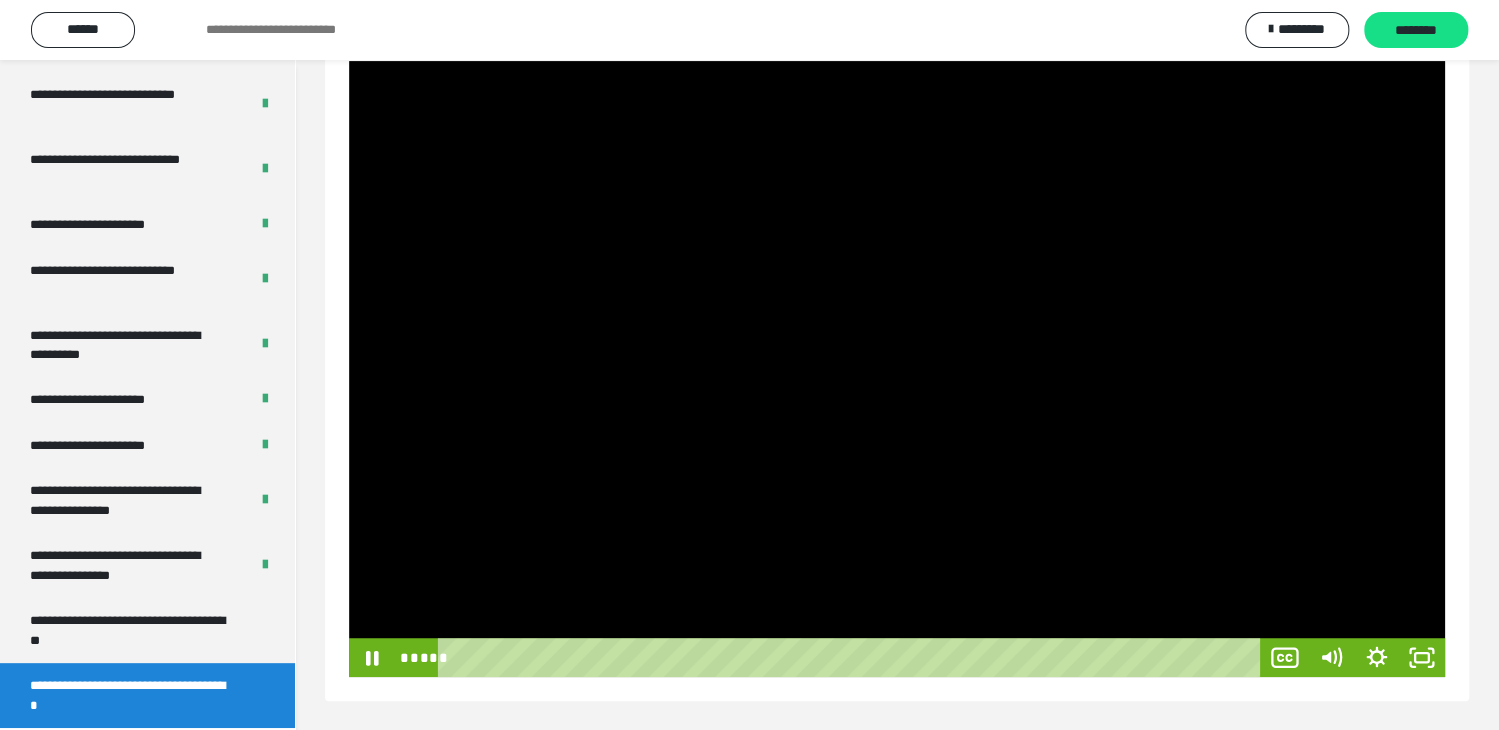 click at bounding box center (897, 369) 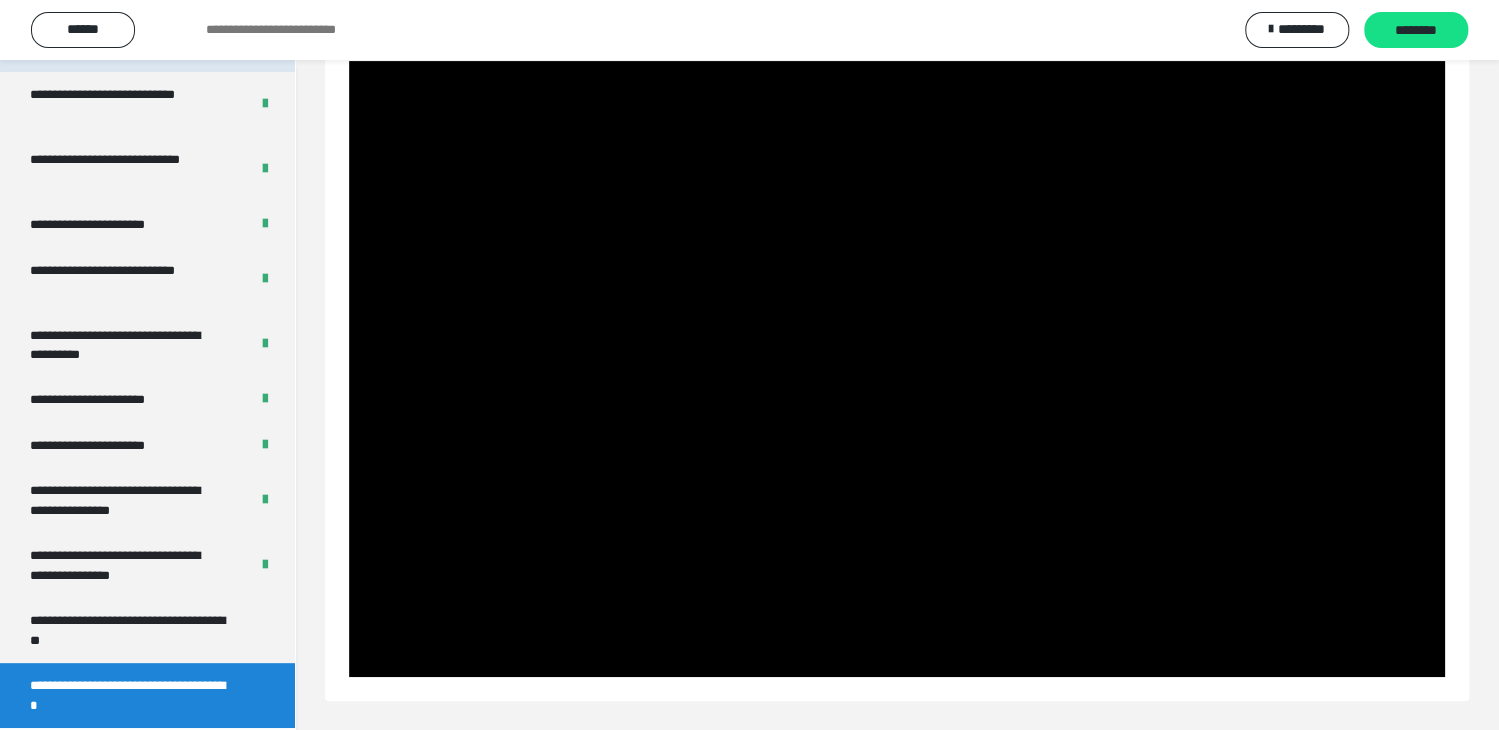 drag, startPoint x: 209, startPoint y: 59, endPoint x: 0, endPoint y: 63, distance: 209.03827 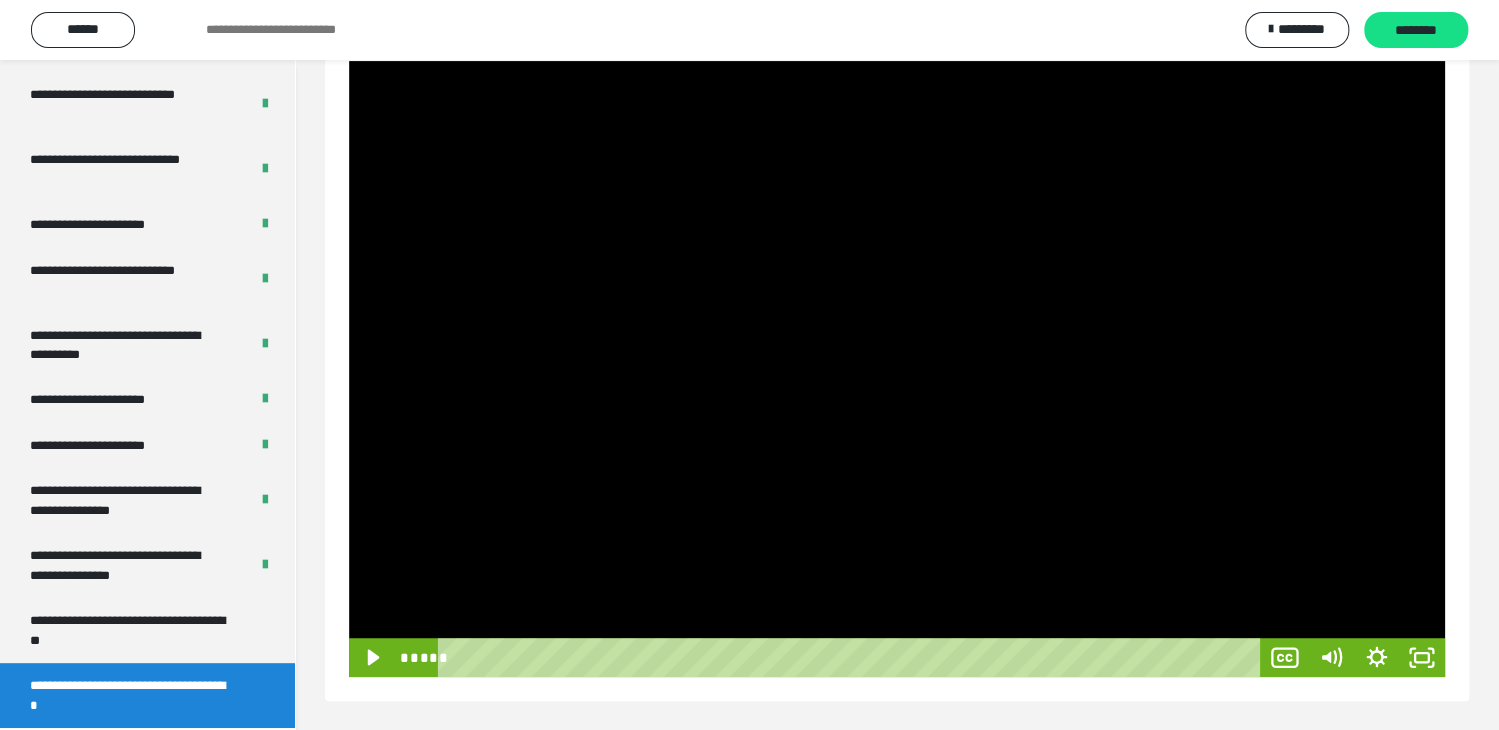 drag, startPoint x: 1407, startPoint y: 135, endPoint x: 1511, endPoint y: 50, distance: 134.31679 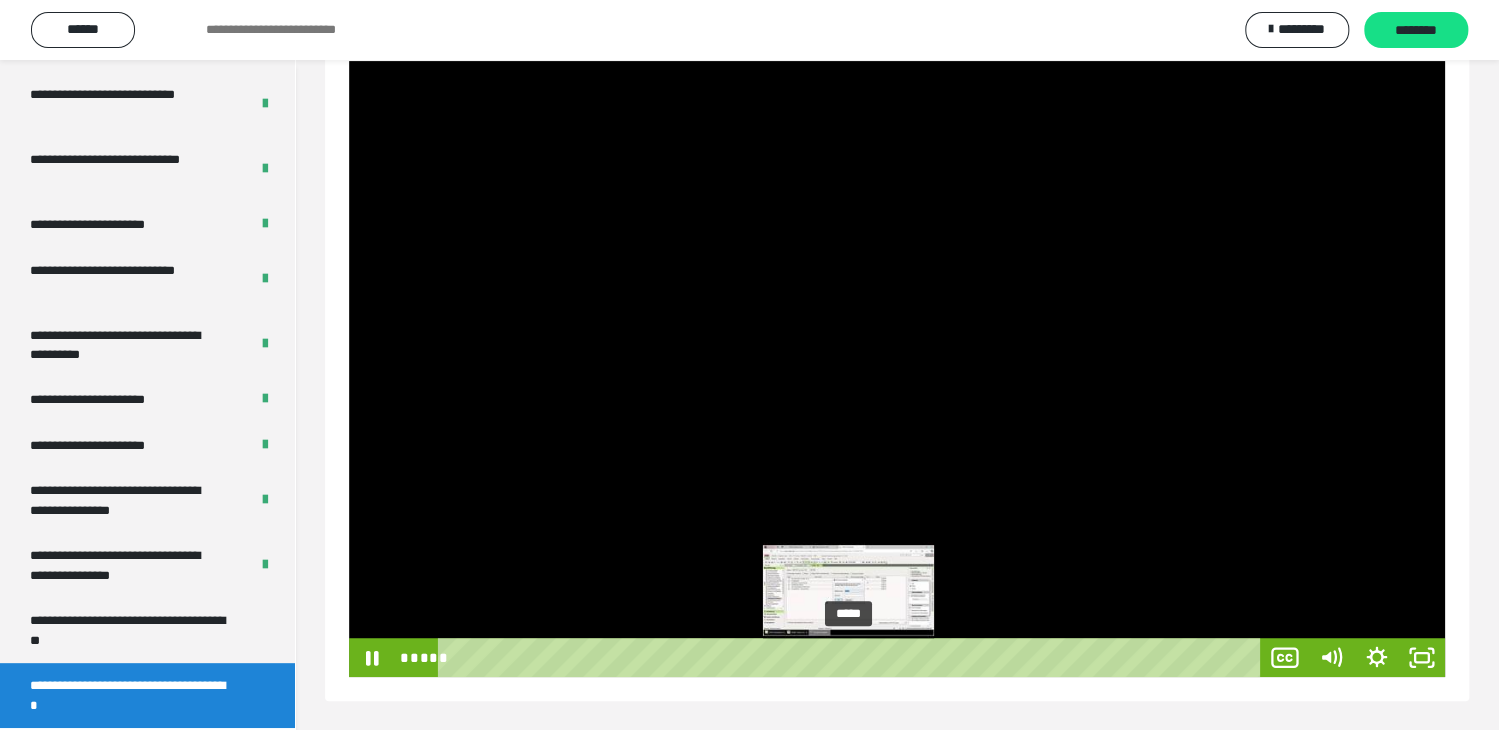 click on "*****" at bounding box center (852, 657) 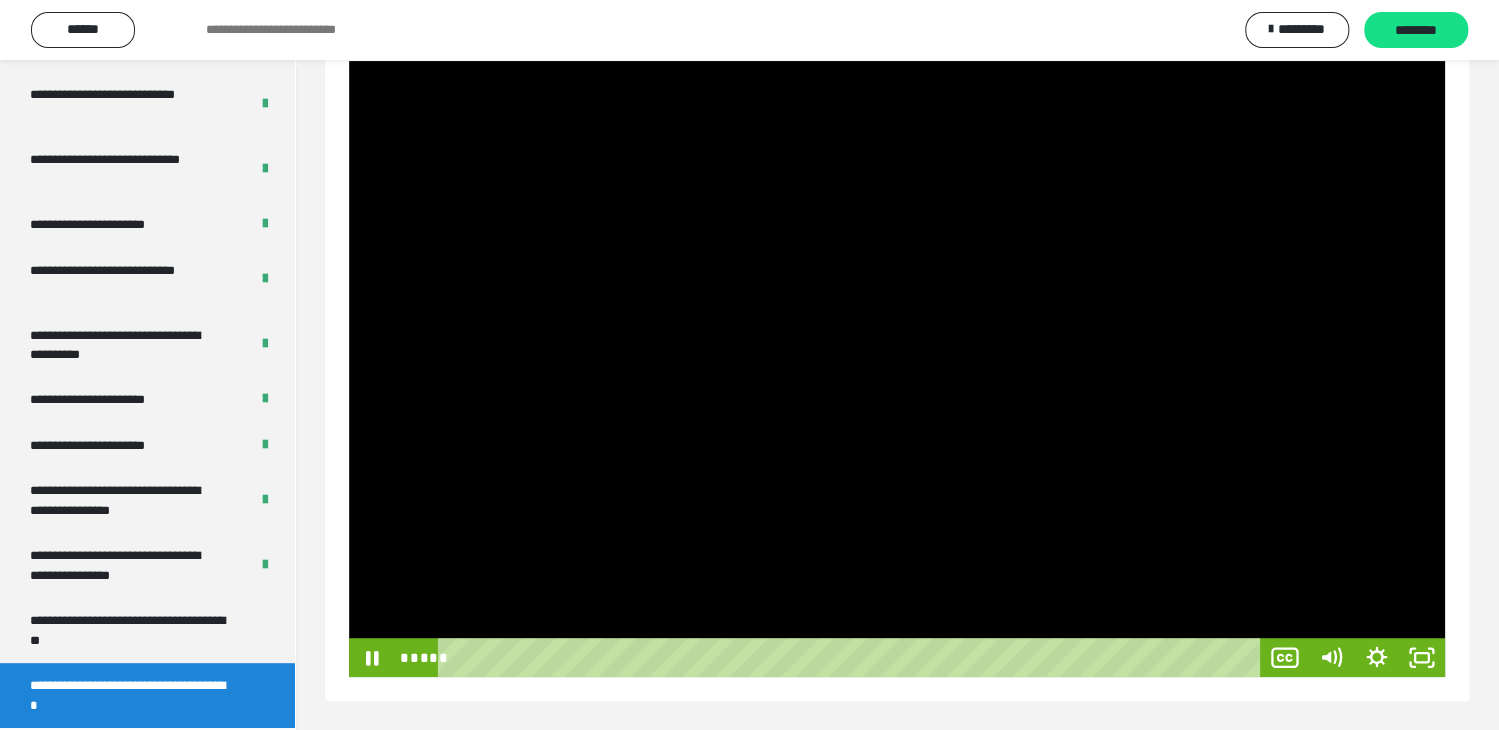 click at bounding box center (897, 369) 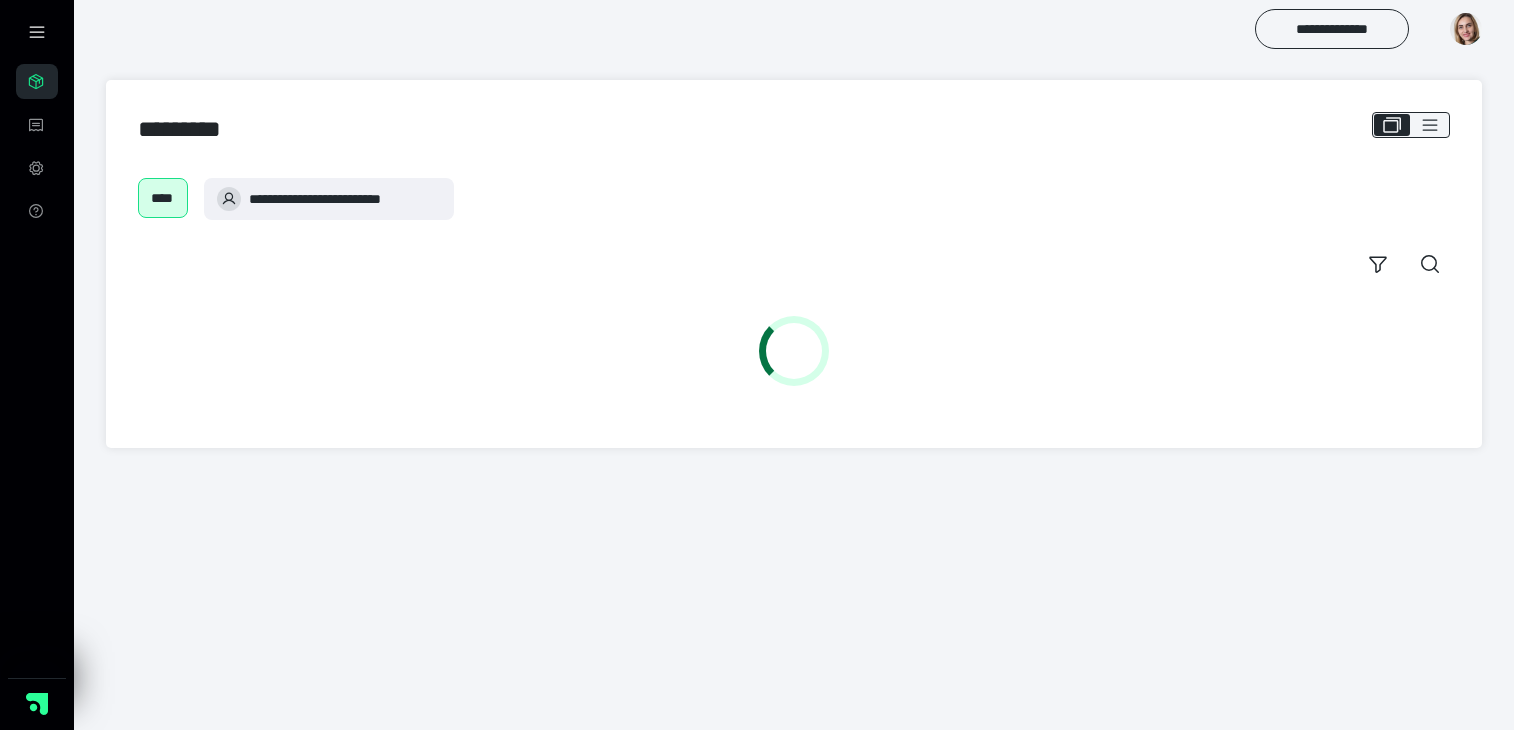 scroll, scrollTop: 0, scrollLeft: 0, axis: both 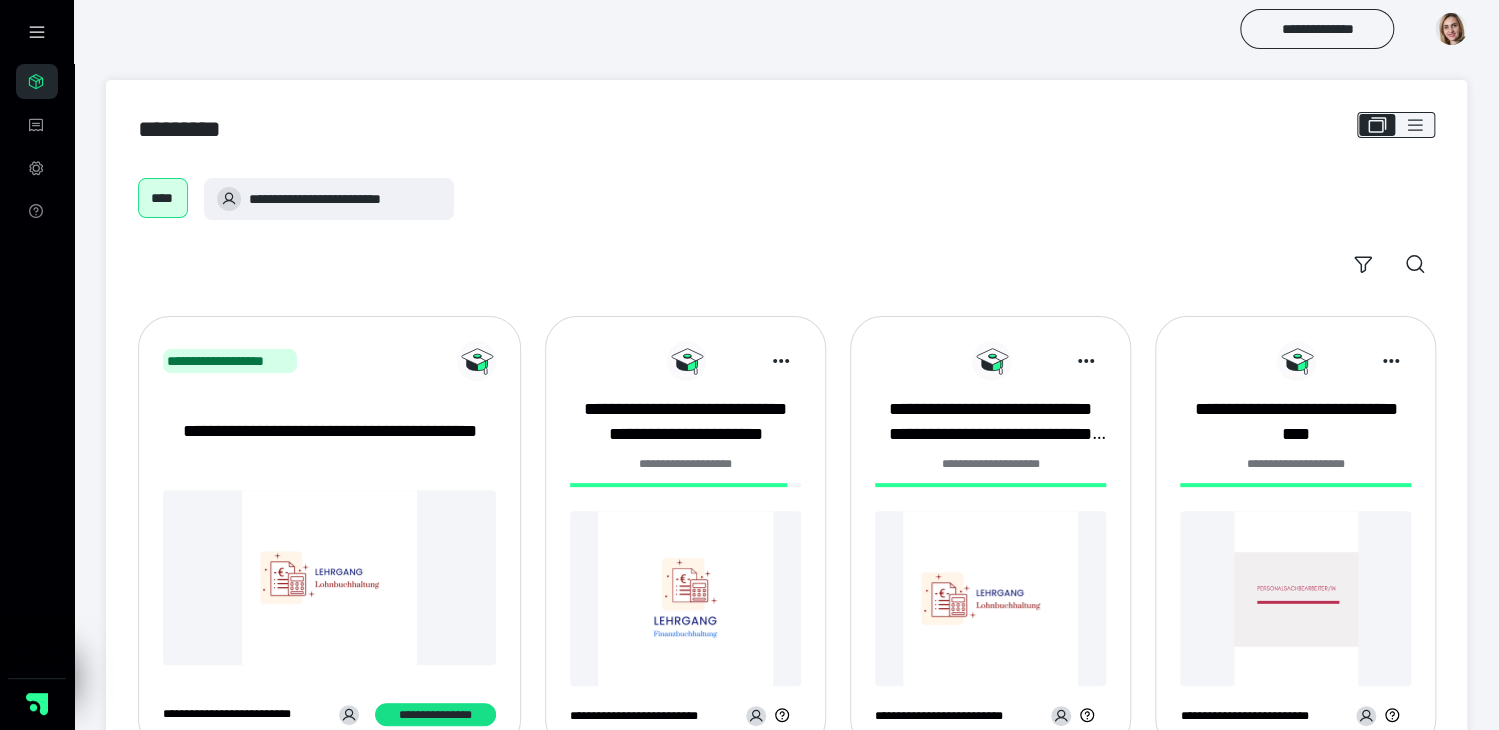 click at bounding box center (685, 598) 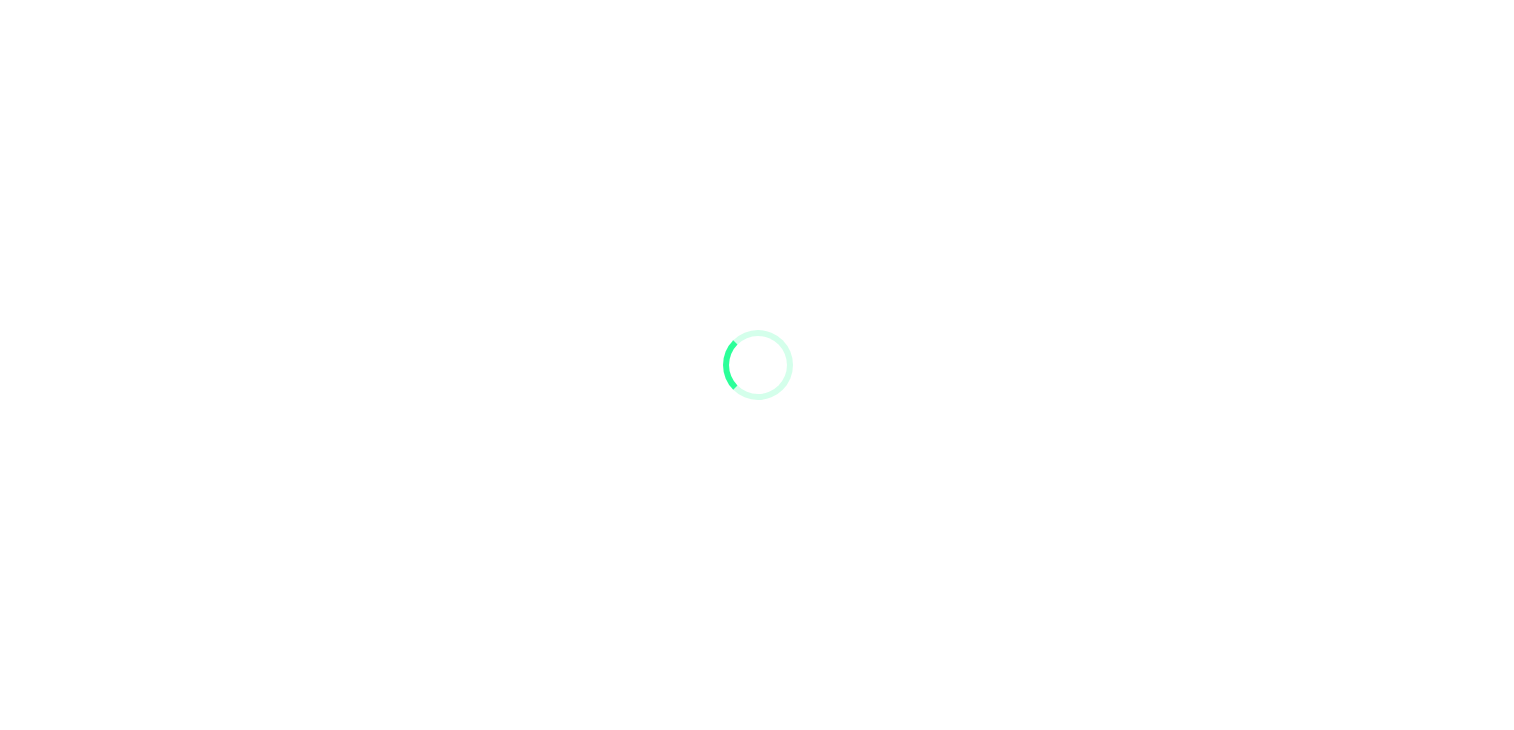 scroll, scrollTop: 0, scrollLeft: 0, axis: both 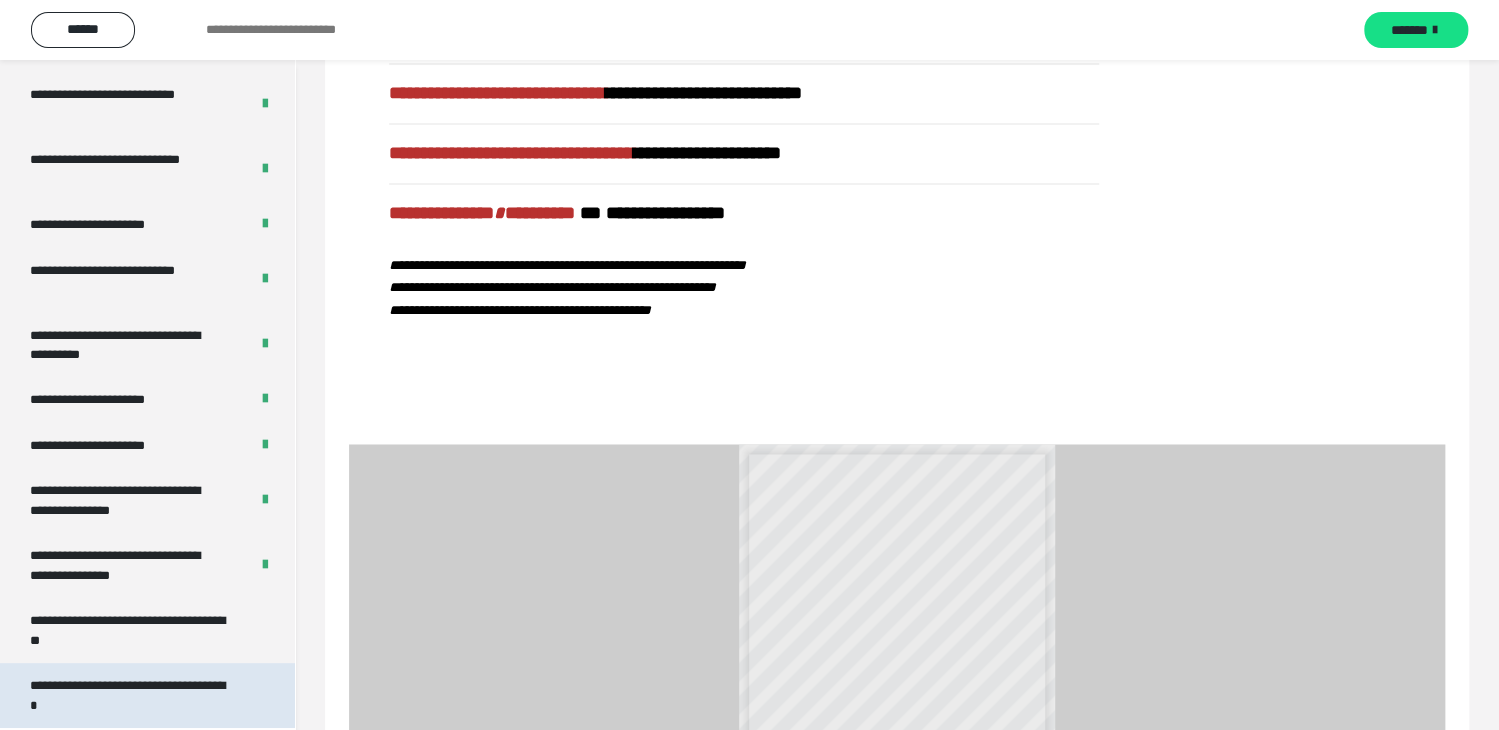 click on "**********" at bounding box center [132, 695] 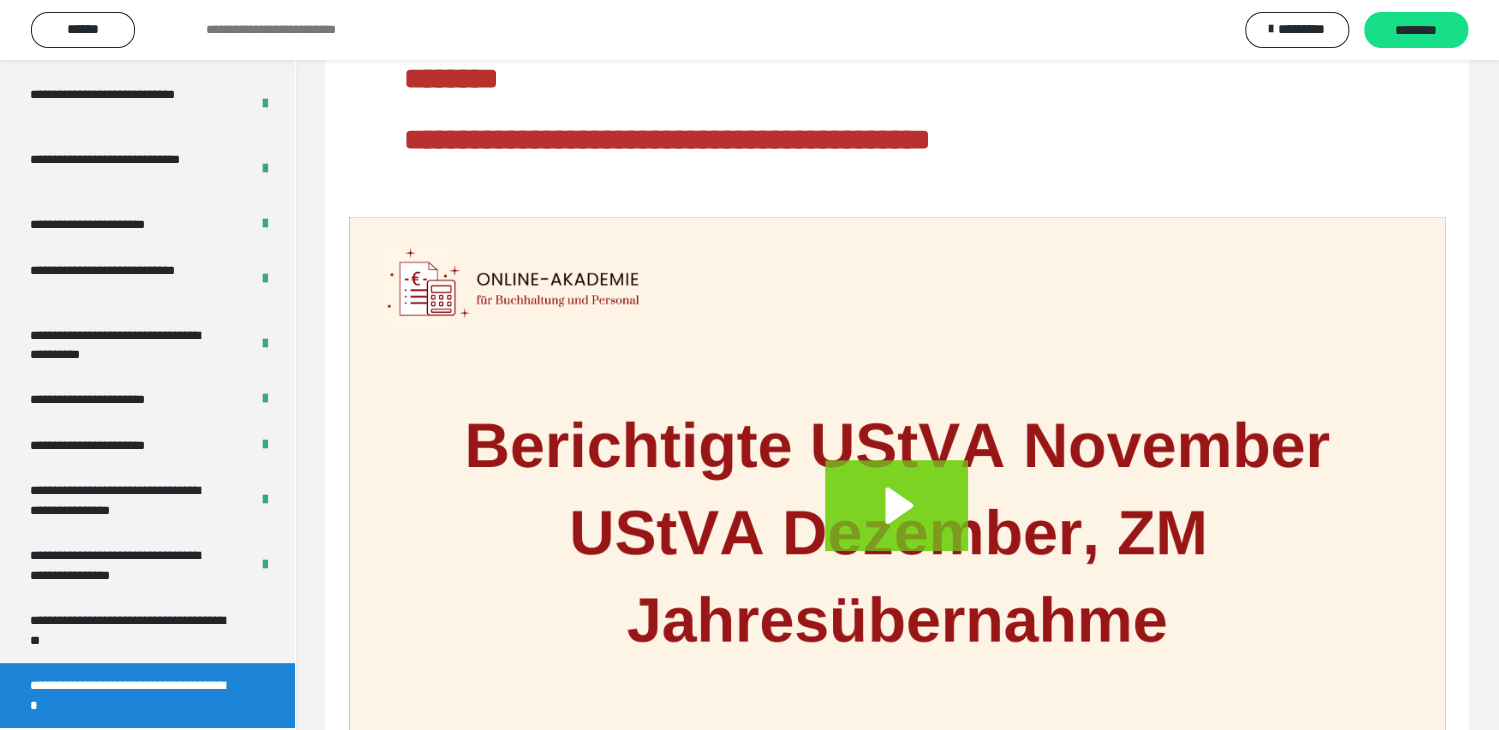 scroll, scrollTop: 296, scrollLeft: 0, axis: vertical 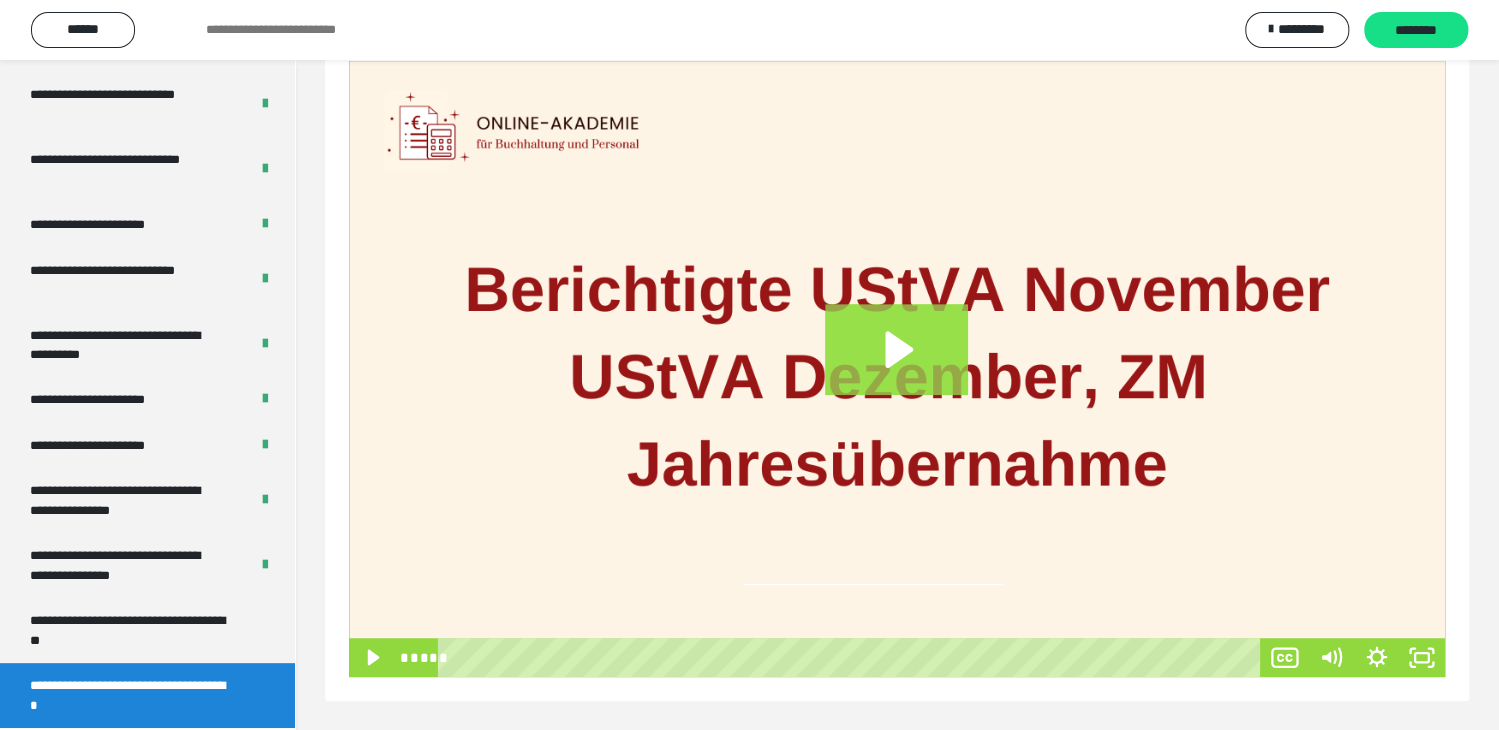 click 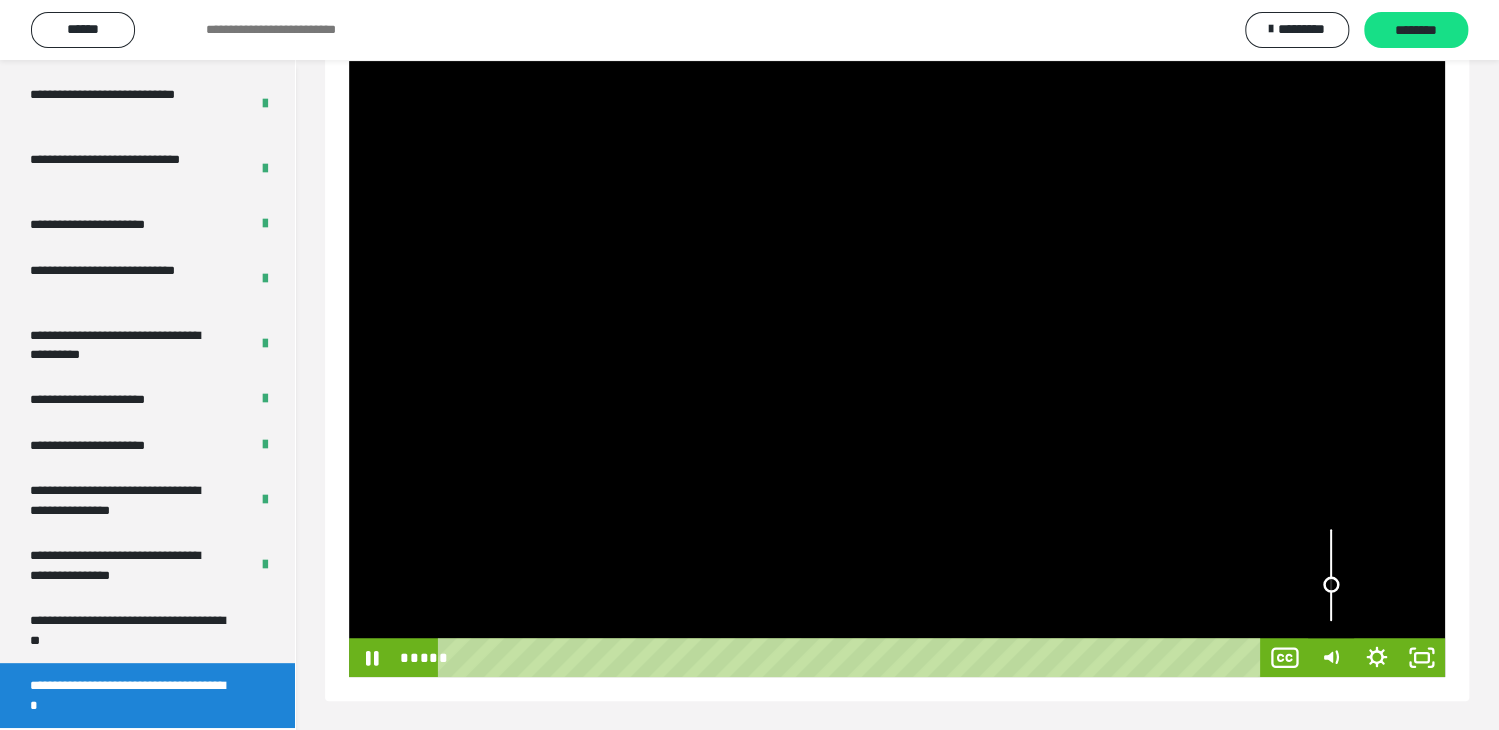 click at bounding box center (1331, 575) 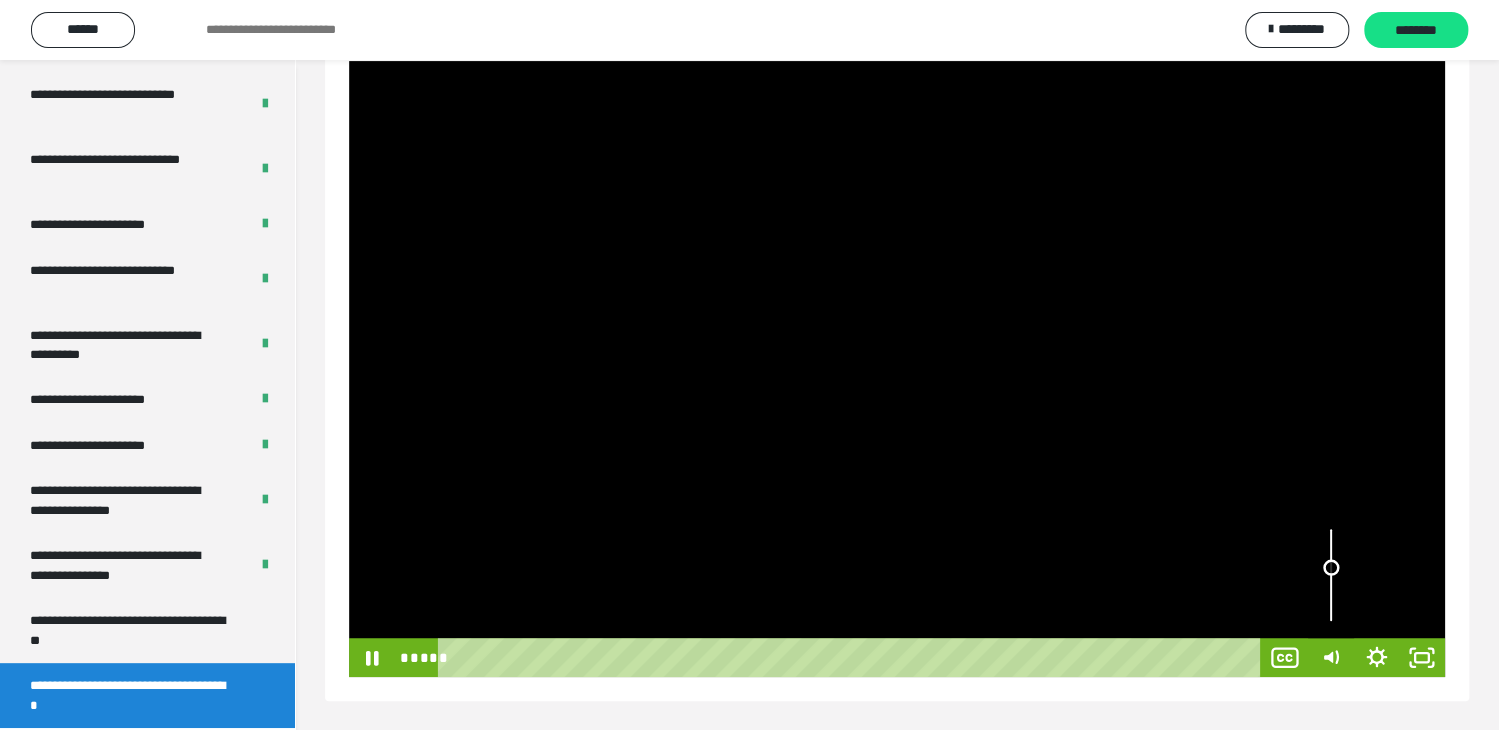 click at bounding box center (1331, 575) 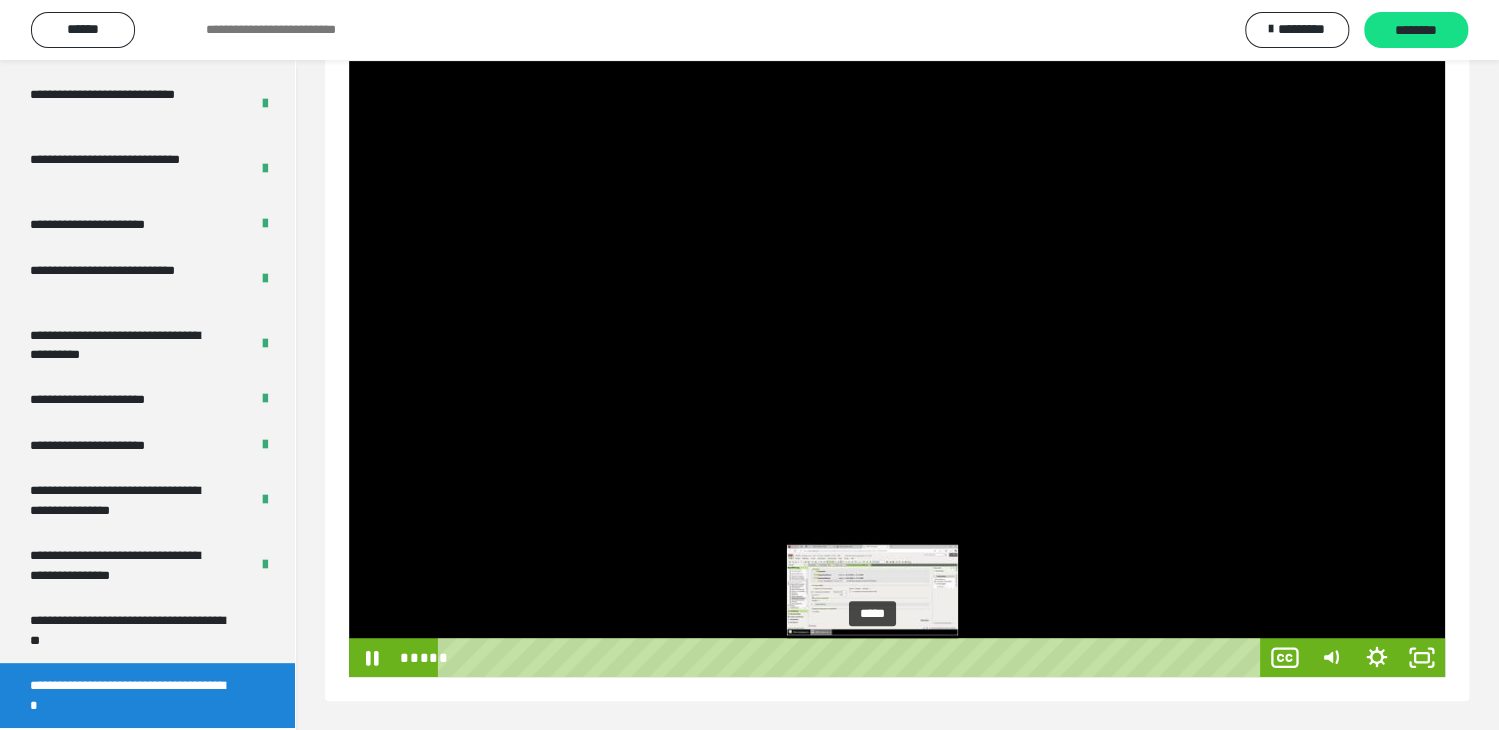 click on "*****" at bounding box center (852, 657) 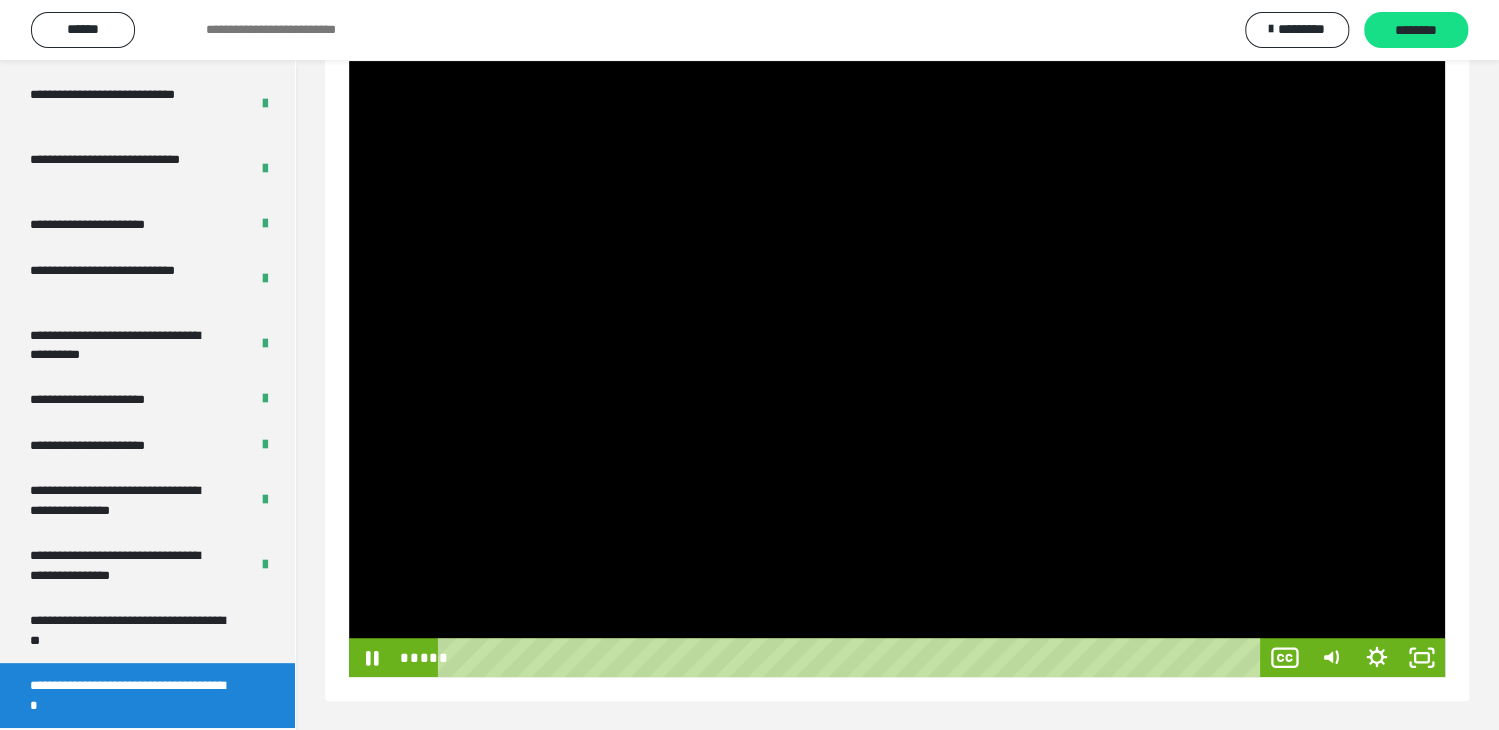 click at bounding box center [897, 369] 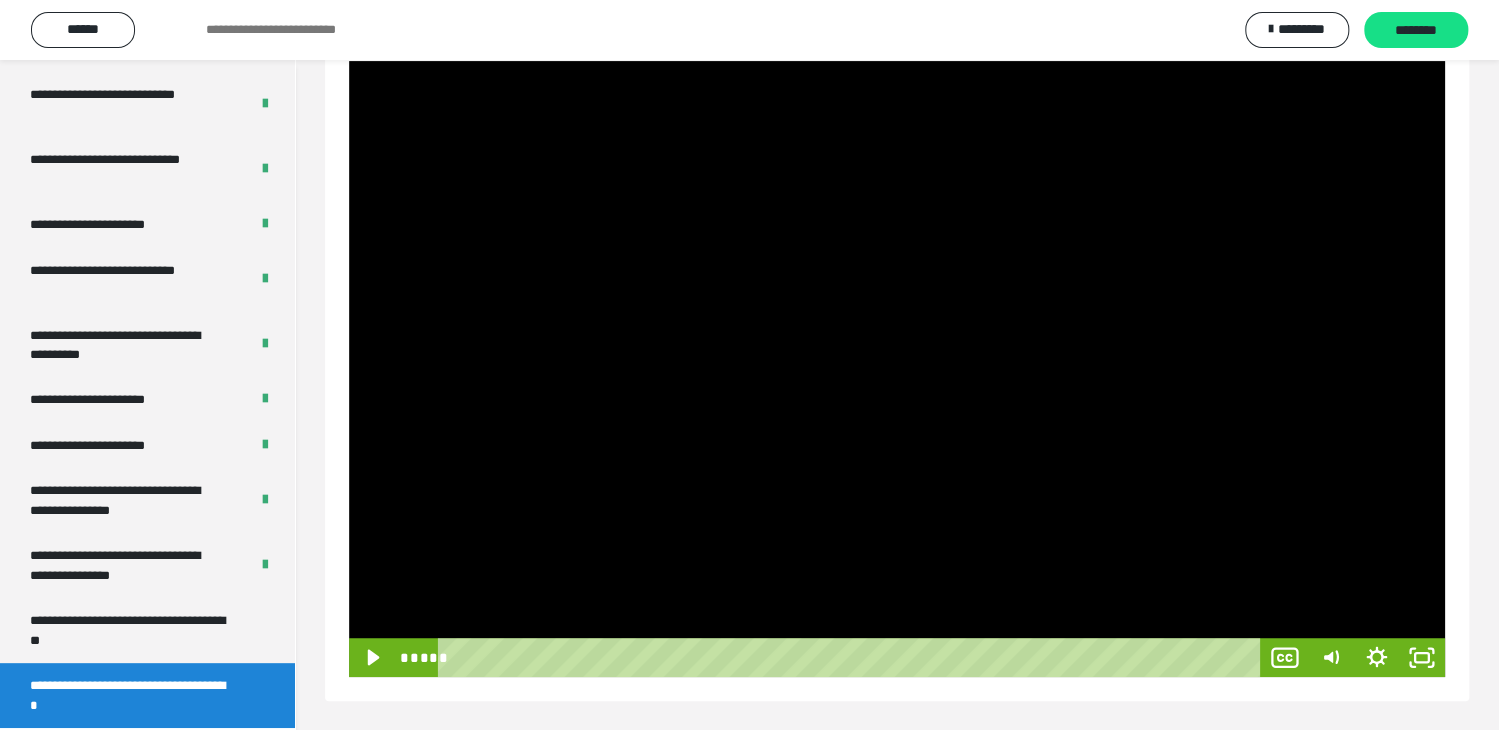 click at bounding box center (897, 369) 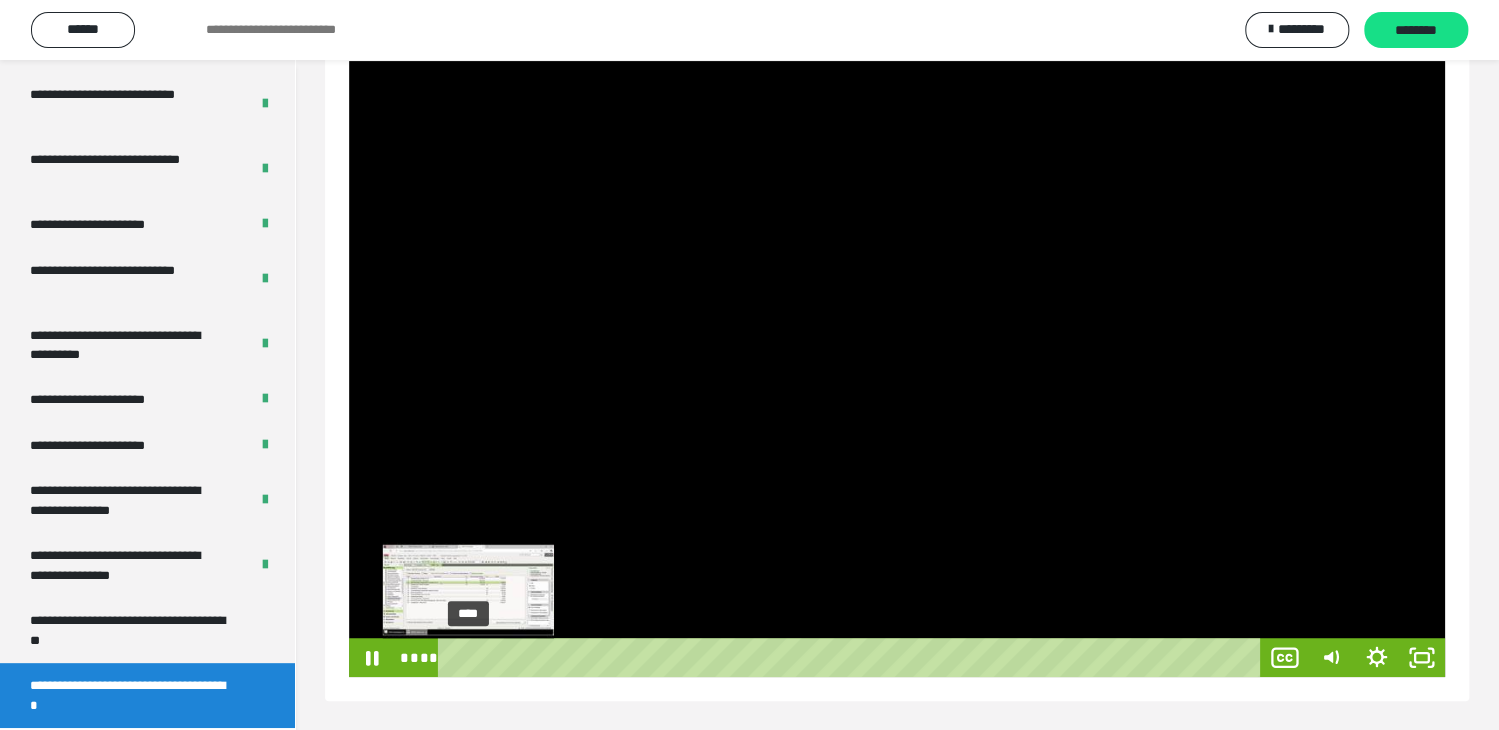 click on "****" at bounding box center [852, 657] 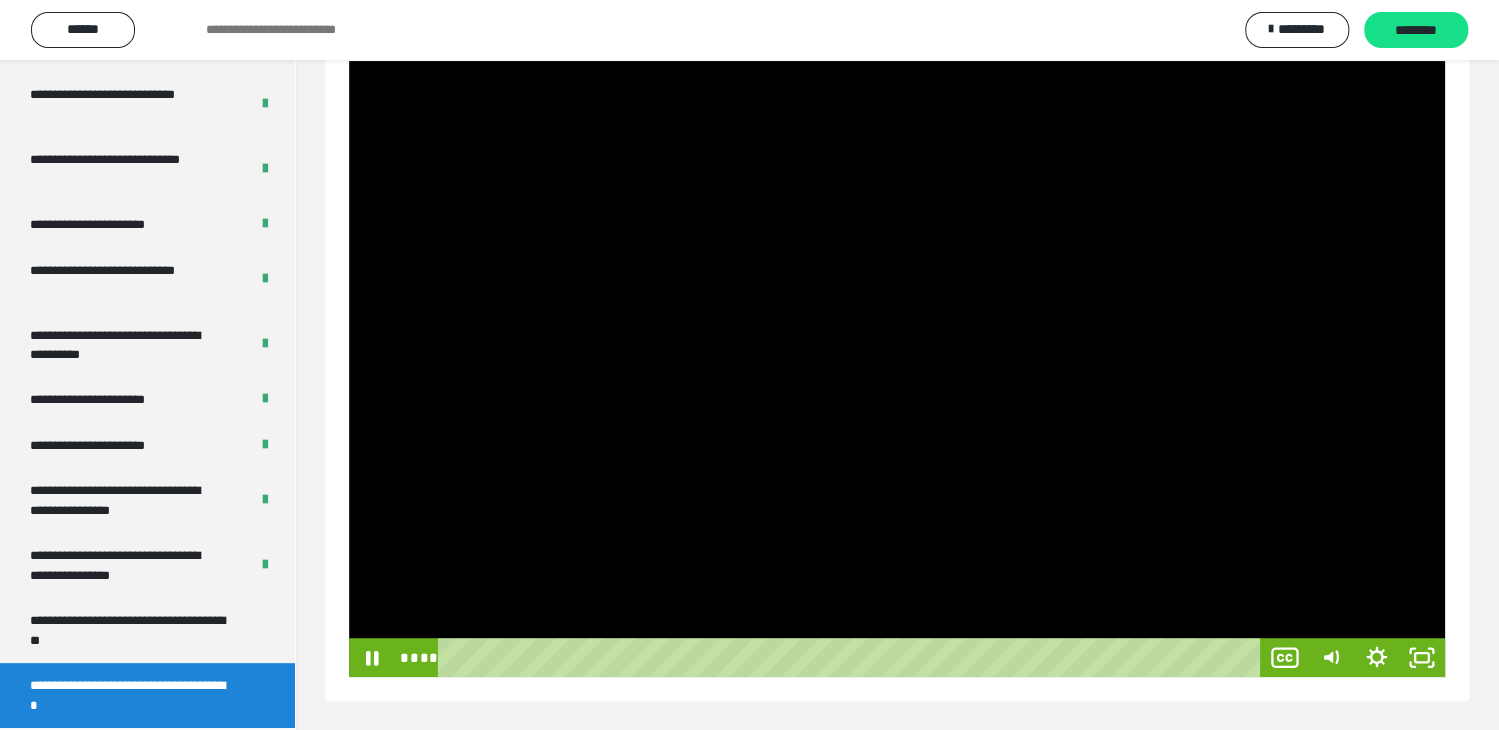 click at bounding box center [897, 369] 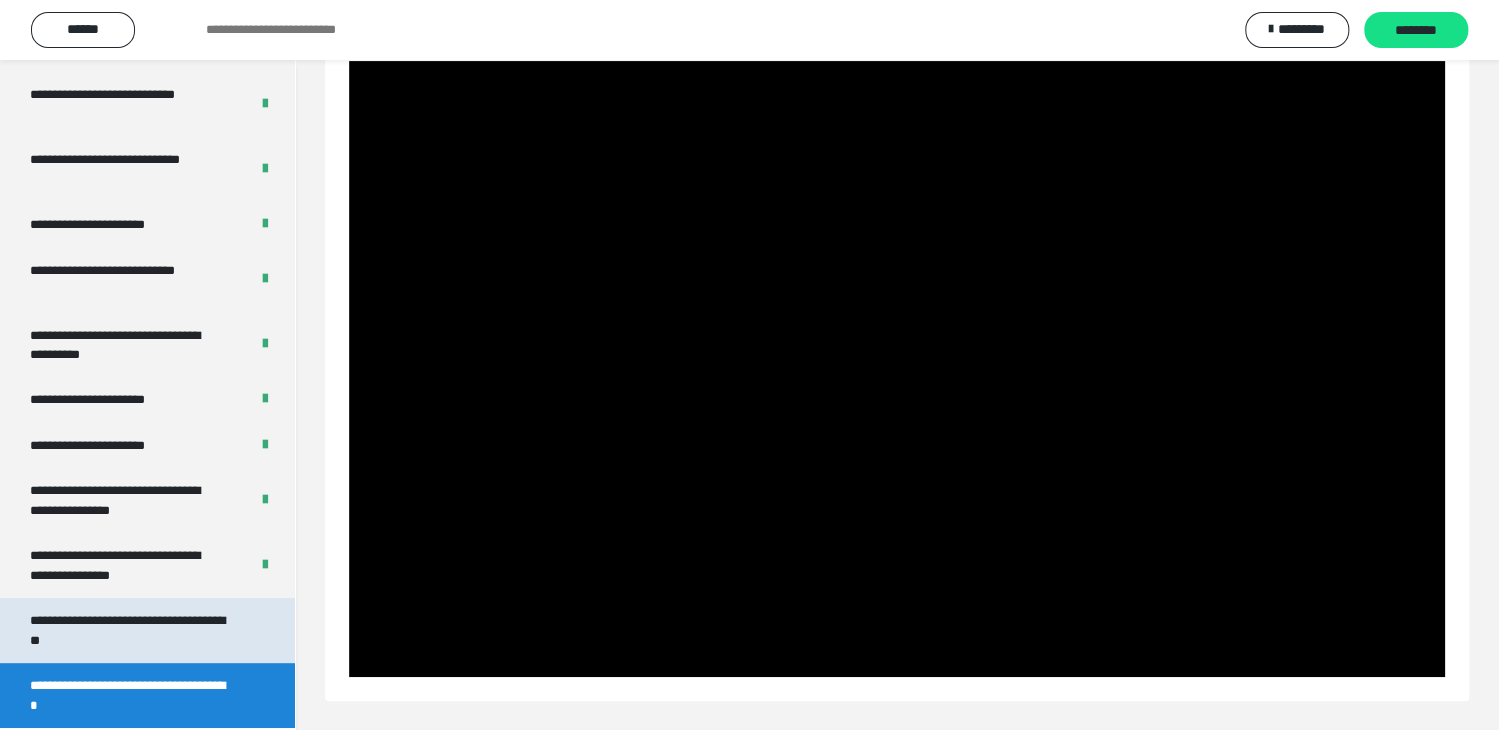 click on "**********" at bounding box center [132, 630] 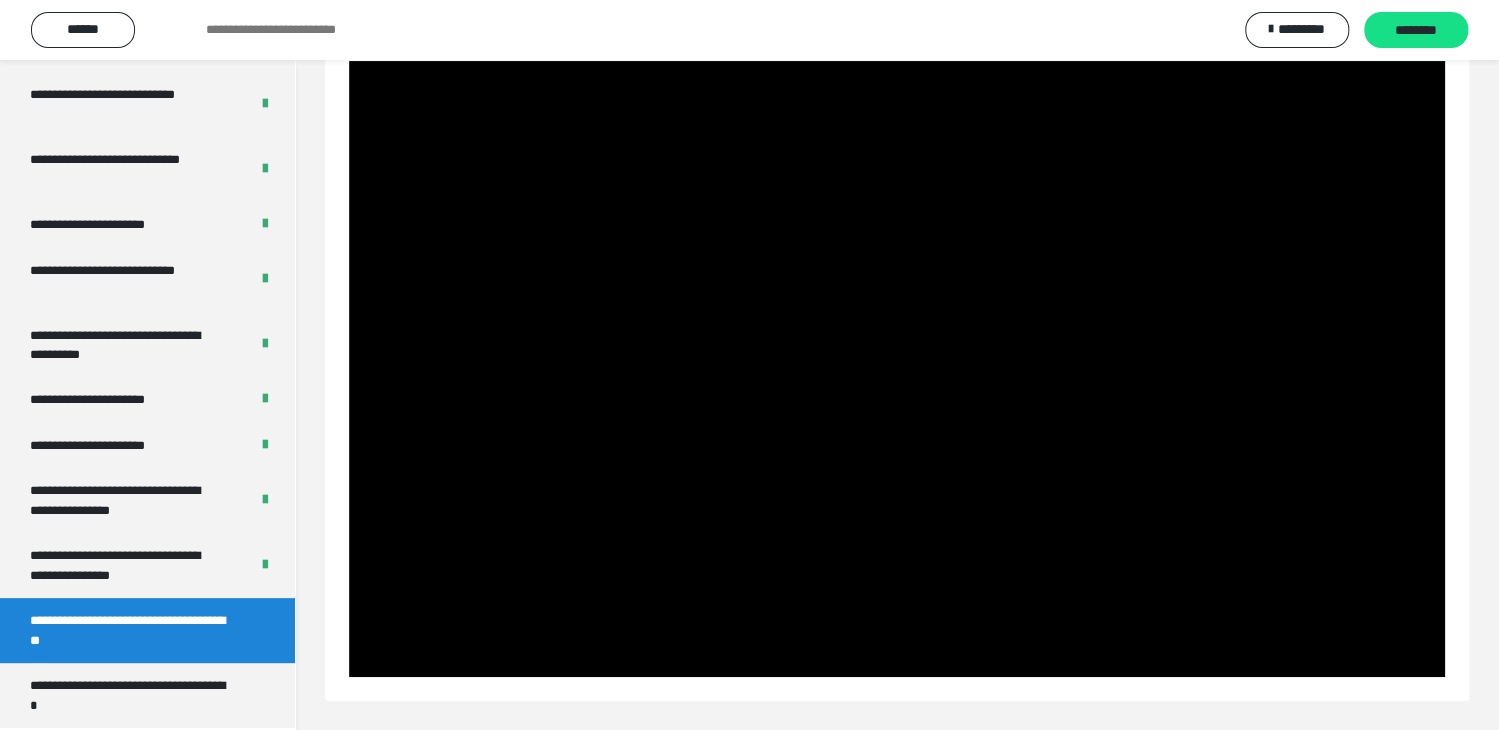 scroll, scrollTop: 60, scrollLeft: 0, axis: vertical 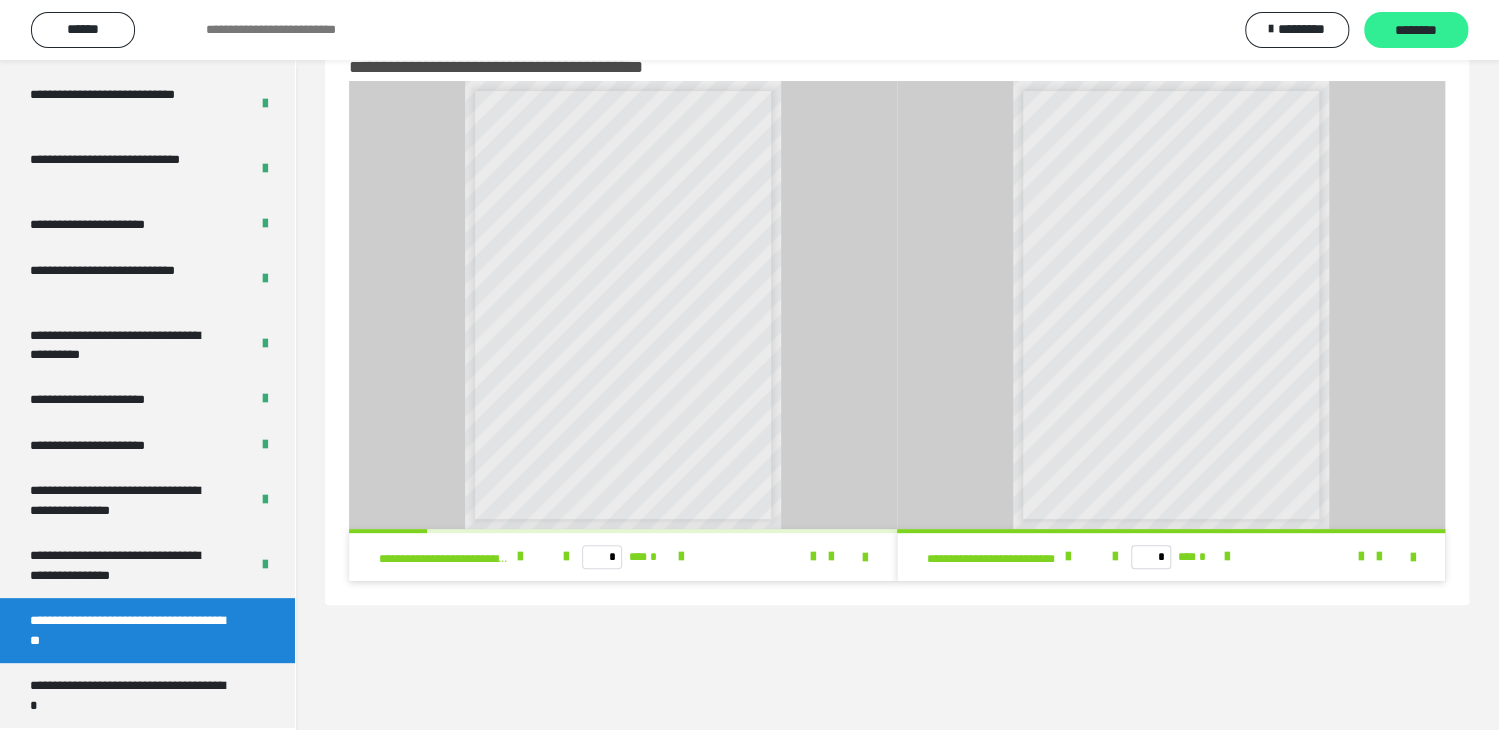 click on "********" at bounding box center [1416, 31] 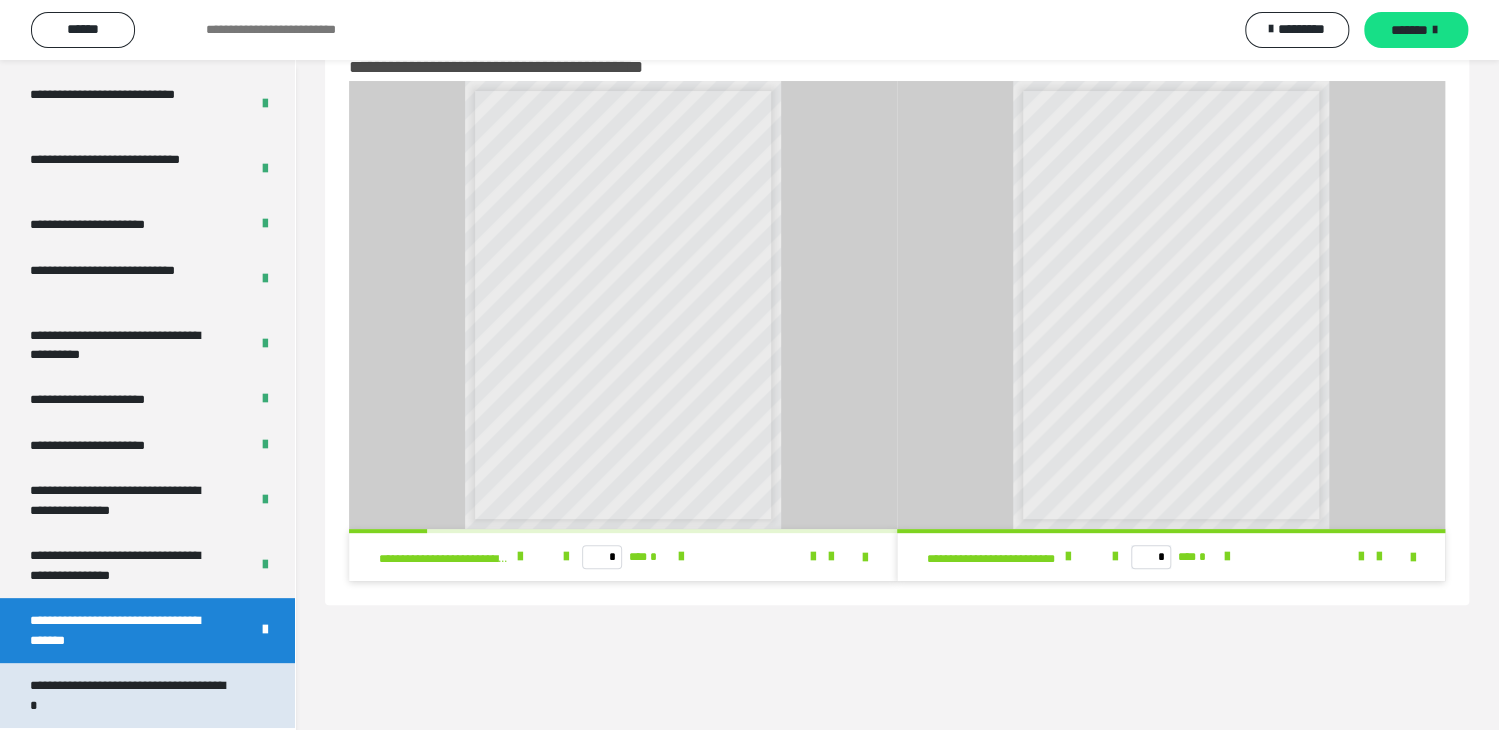 click on "**********" at bounding box center [132, 695] 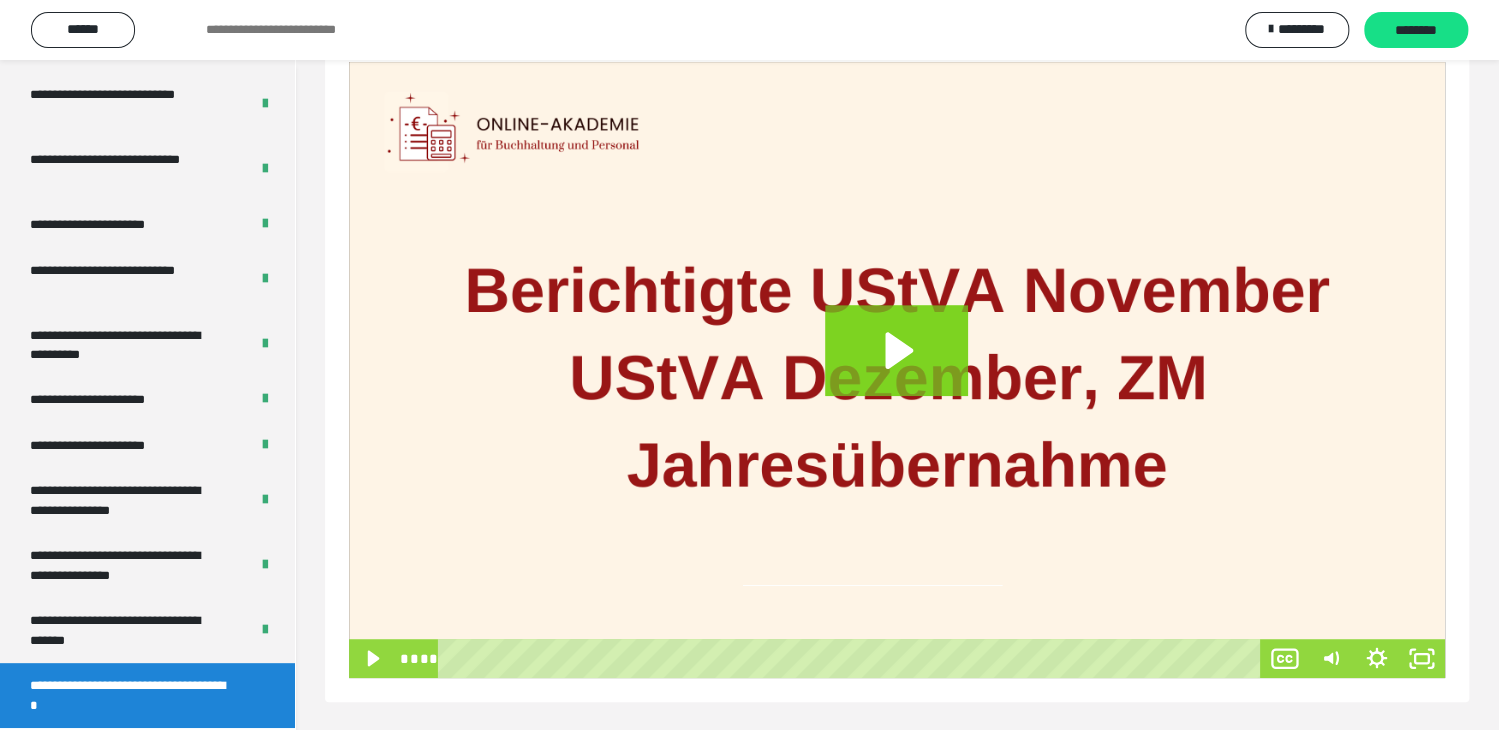 scroll, scrollTop: 296, scrollLeft: 0, axis: vertical 